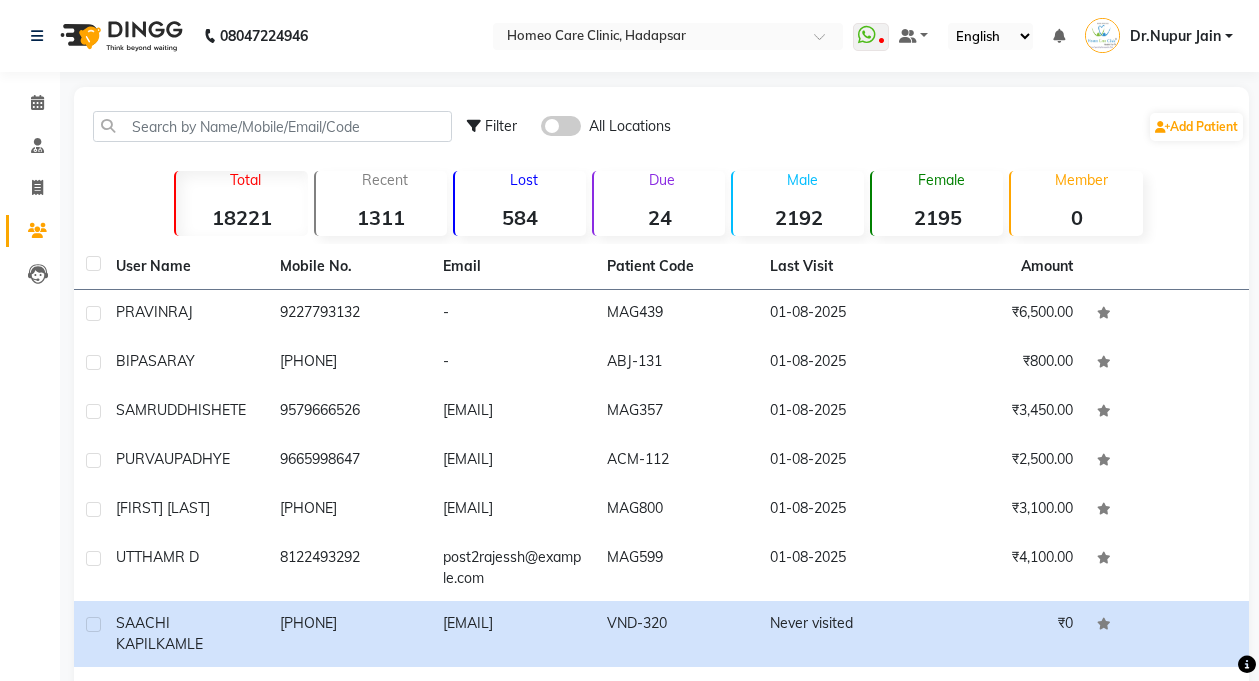 scroll, scrollTop: 0, scrollLeft: 0, axis: both 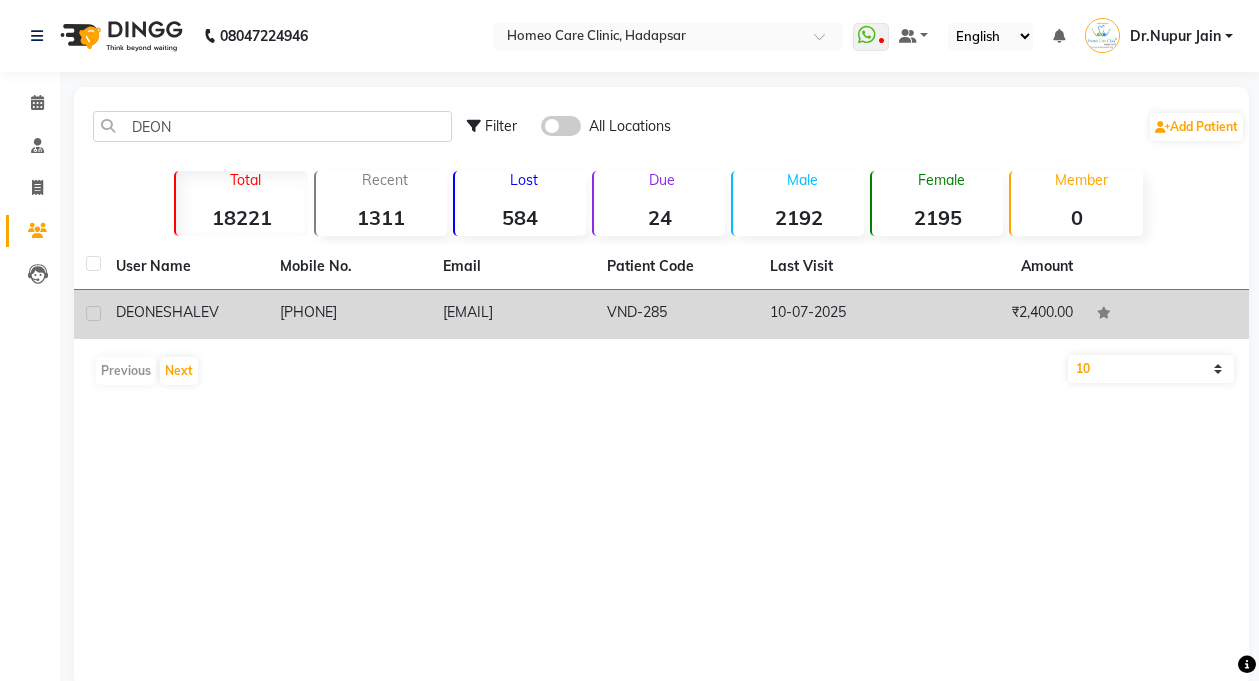 type on "DEON" 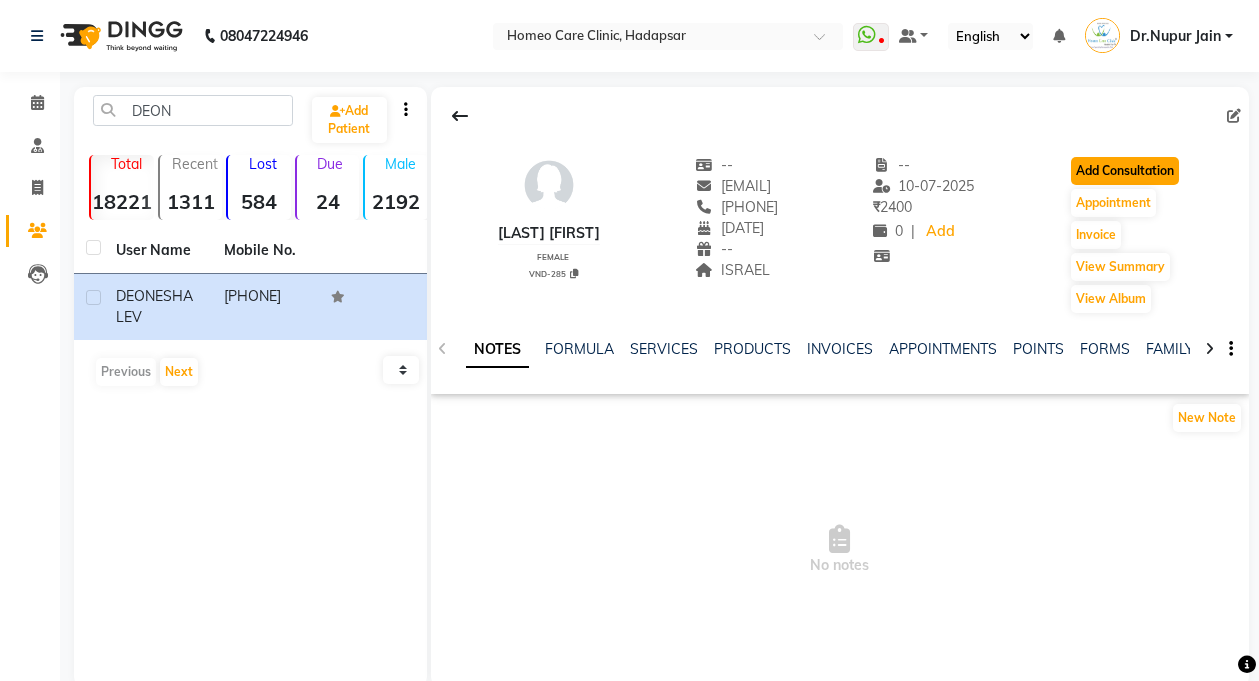 click on "Add Consultation" 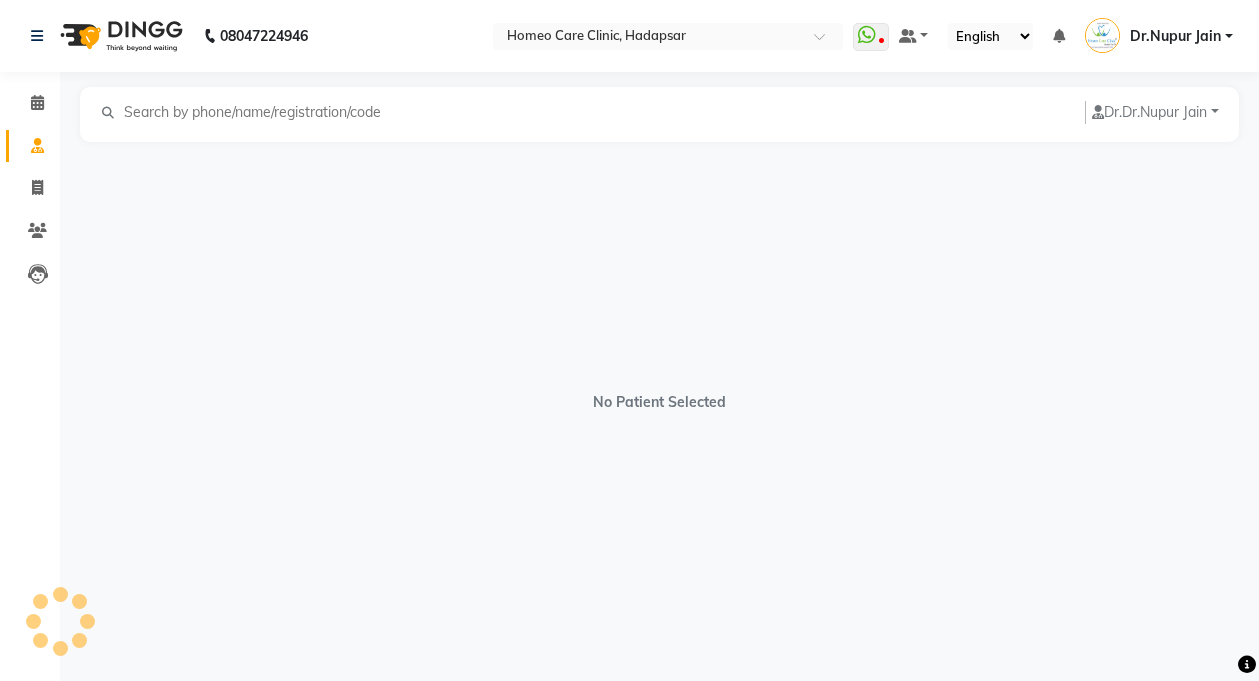 select on "female" 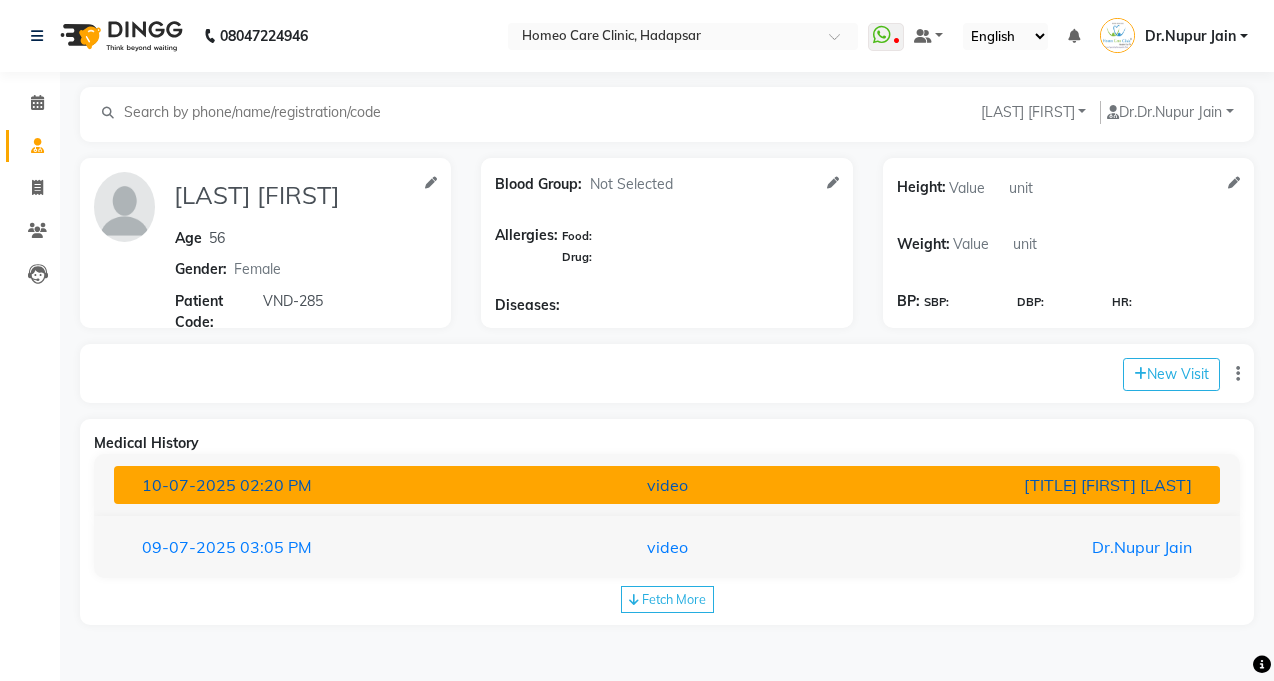 click on "video" at bounding box center (667, 485) 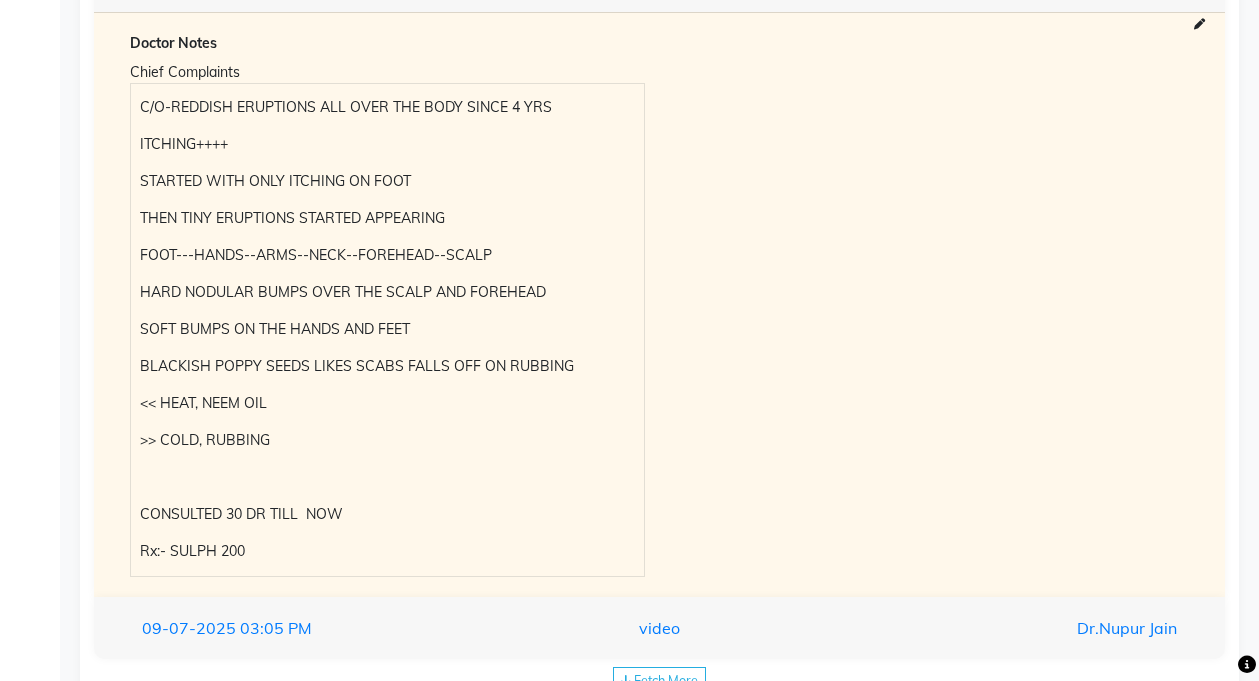 scroll, scrollTop: 569, scrollLeft: 0, axis: vertical 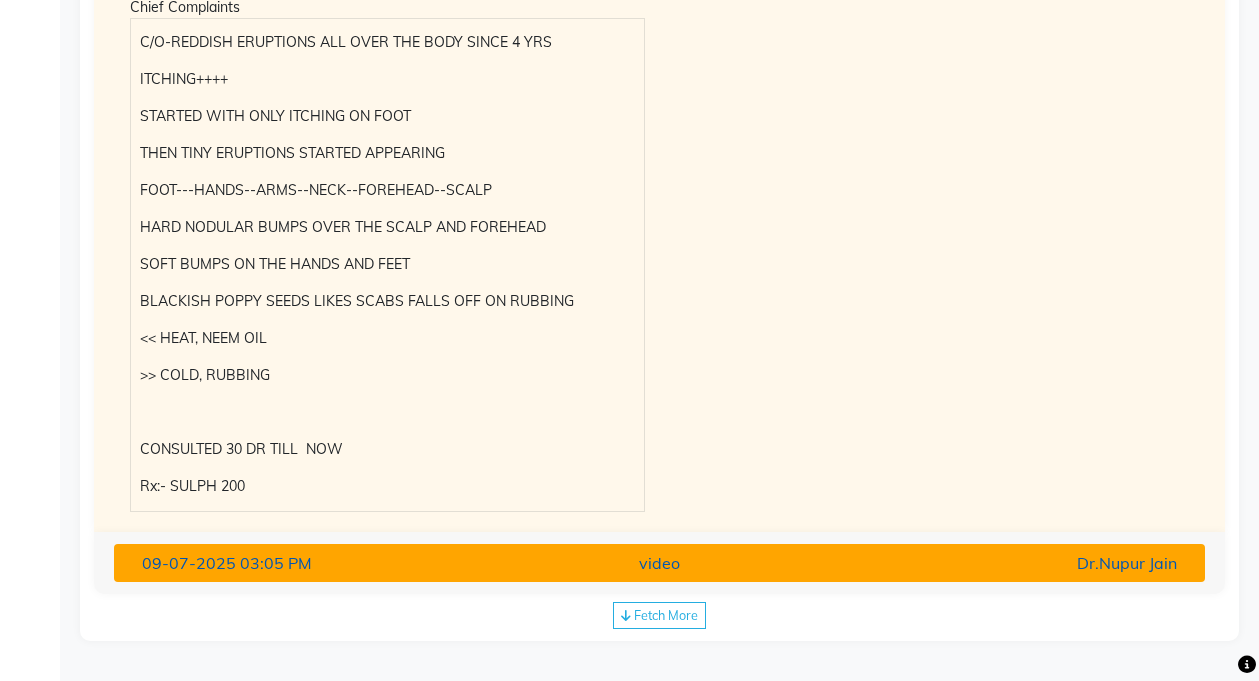 click on "video" at bounding box center [659, 563] 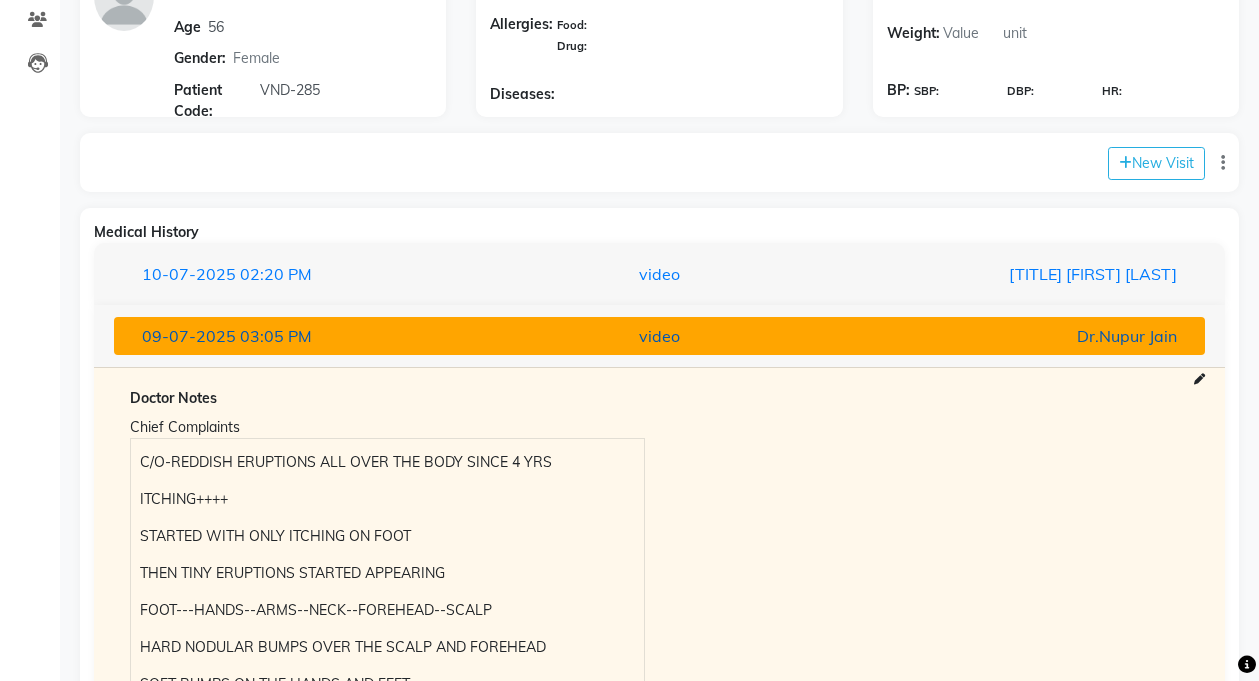 click on "video" at bounding box center [659, 336] 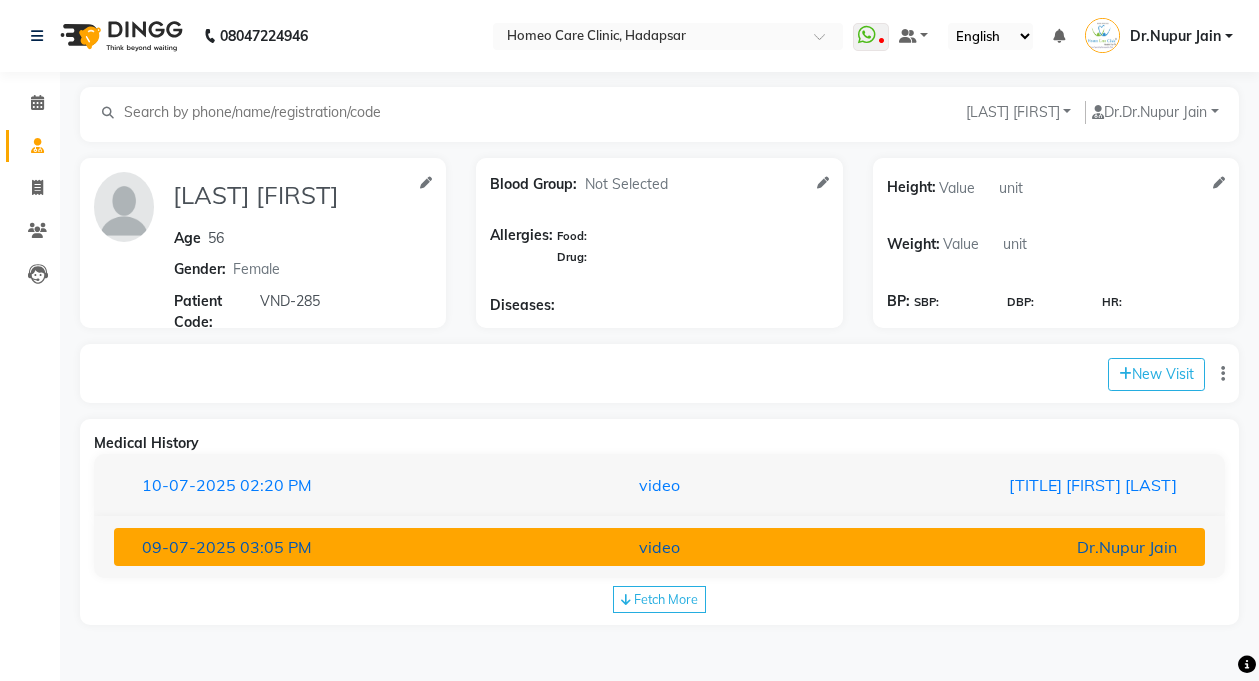 scroll, scrollTop: 0, scrollLeft: 0, axis: both 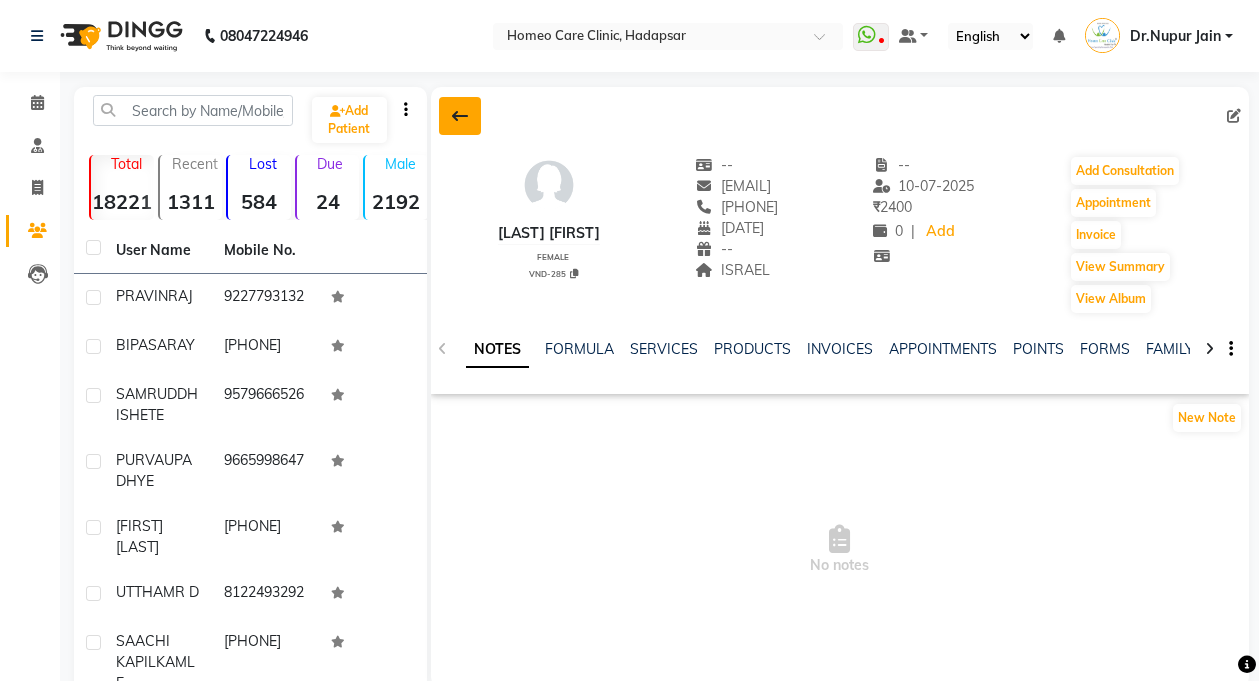 click 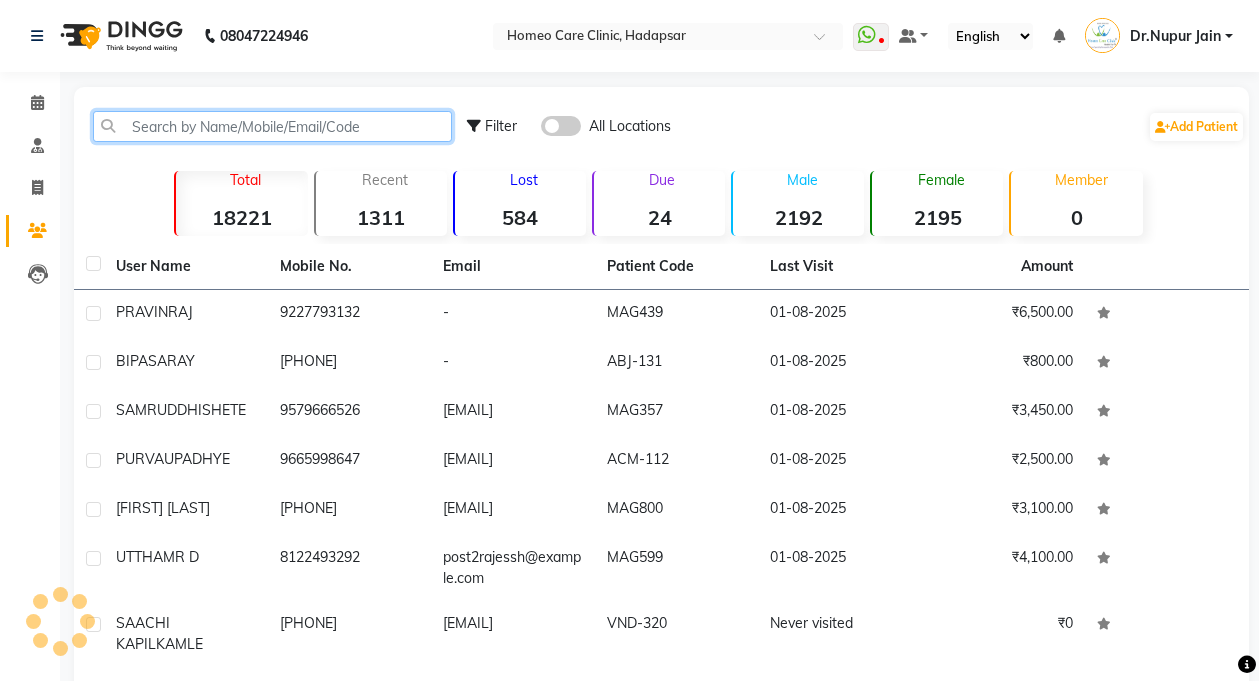 click 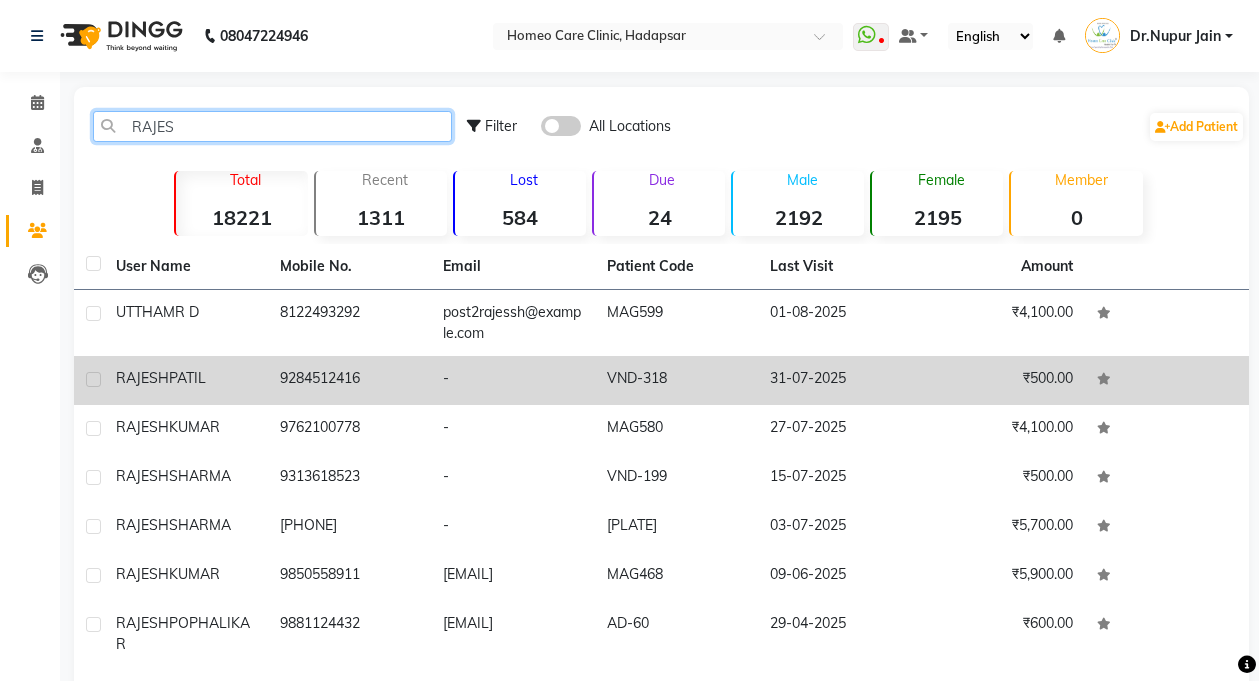 type on "RAJES" 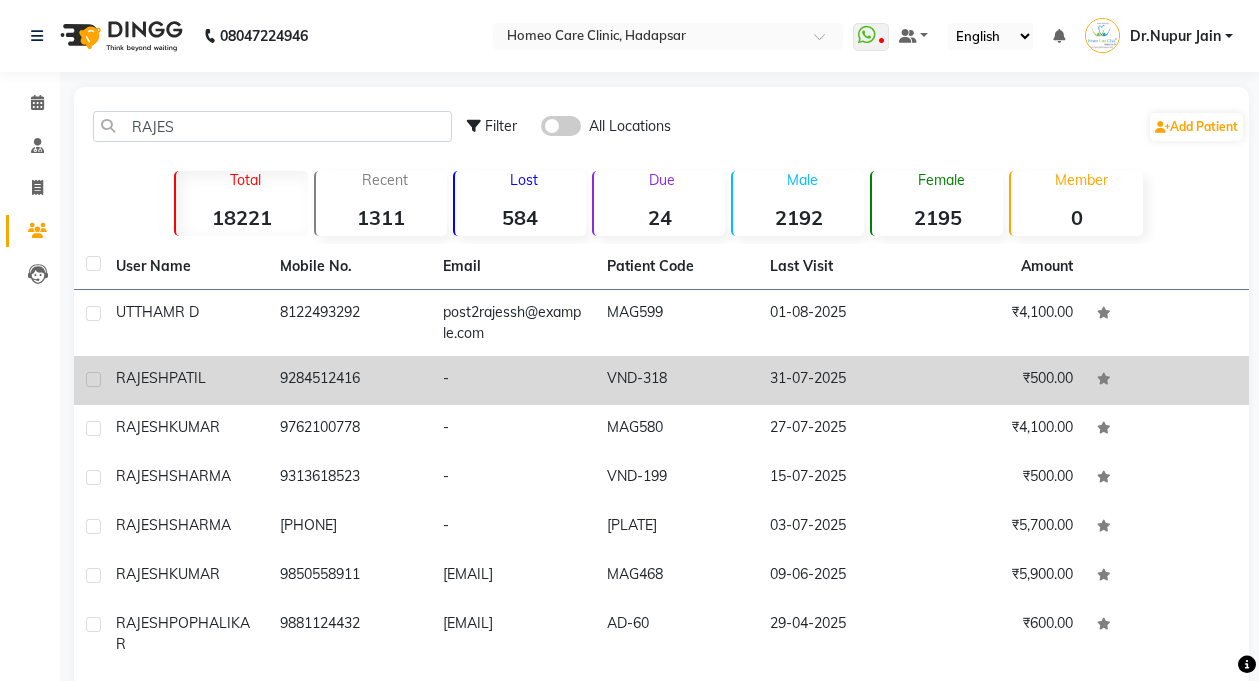 click on "PATIL" 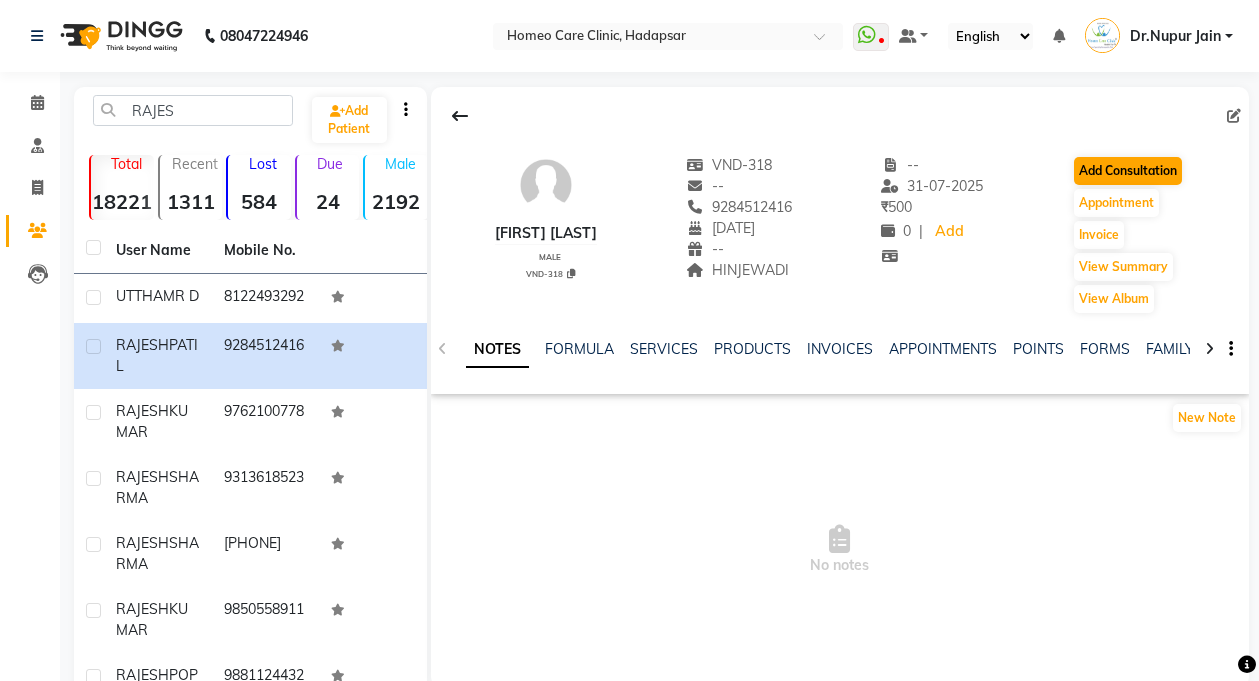 click on "Add Consultation" 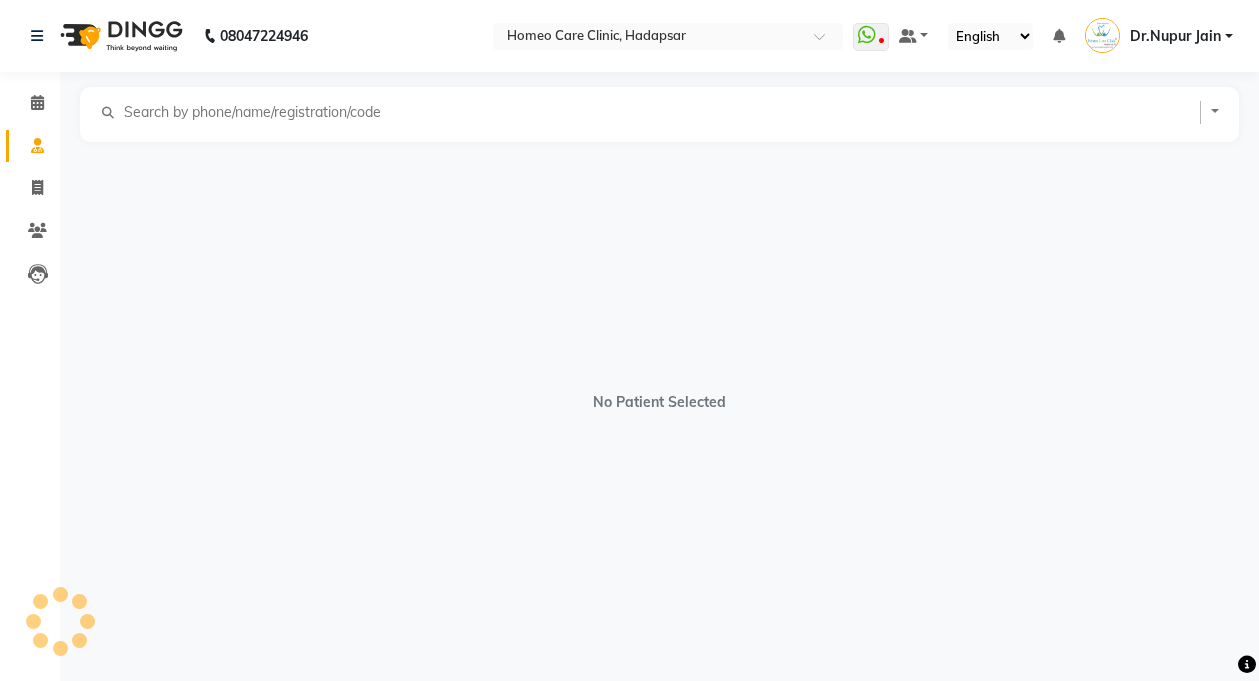 select on "male" 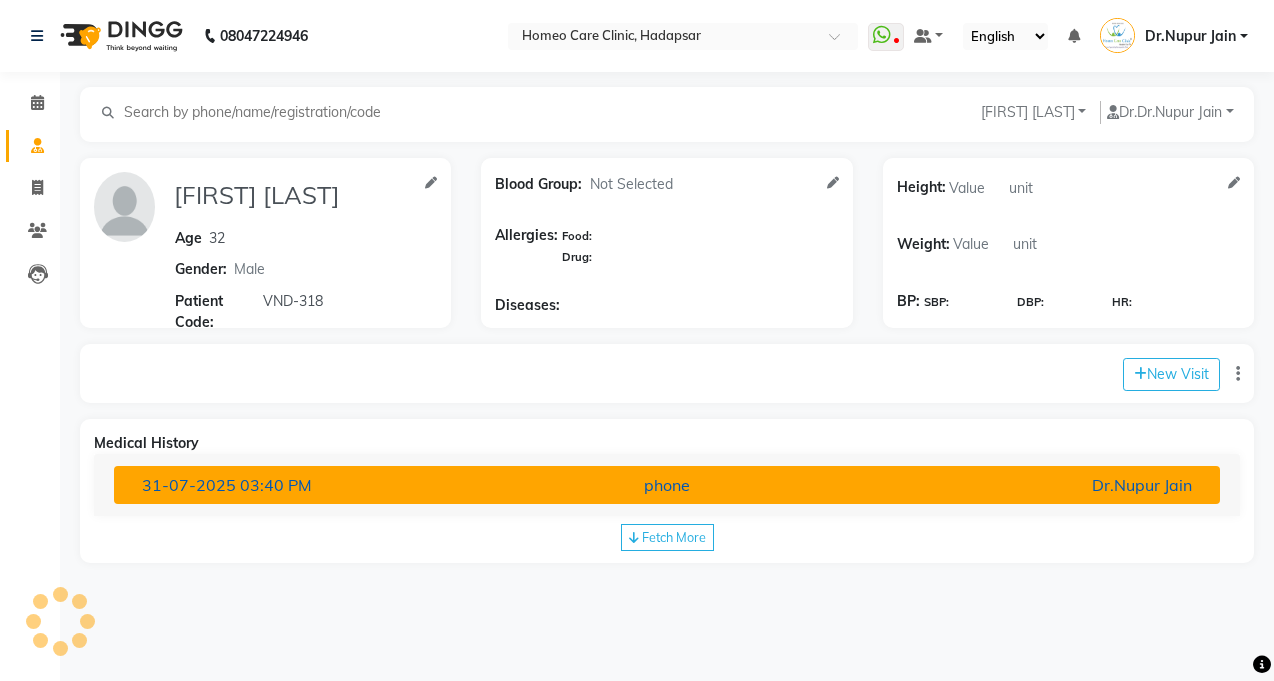 click on "phone" at bounding box center (667, 485) 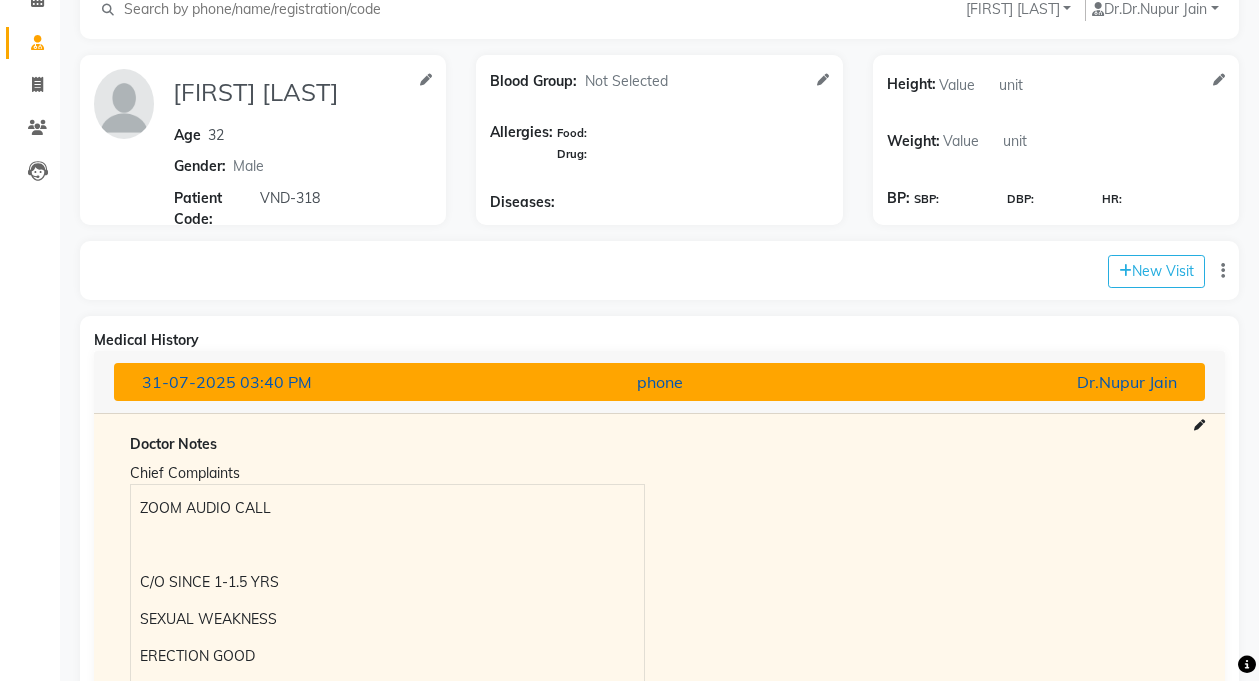 scroll, scrollTop: 0, scrollLeft: 0, axis: both 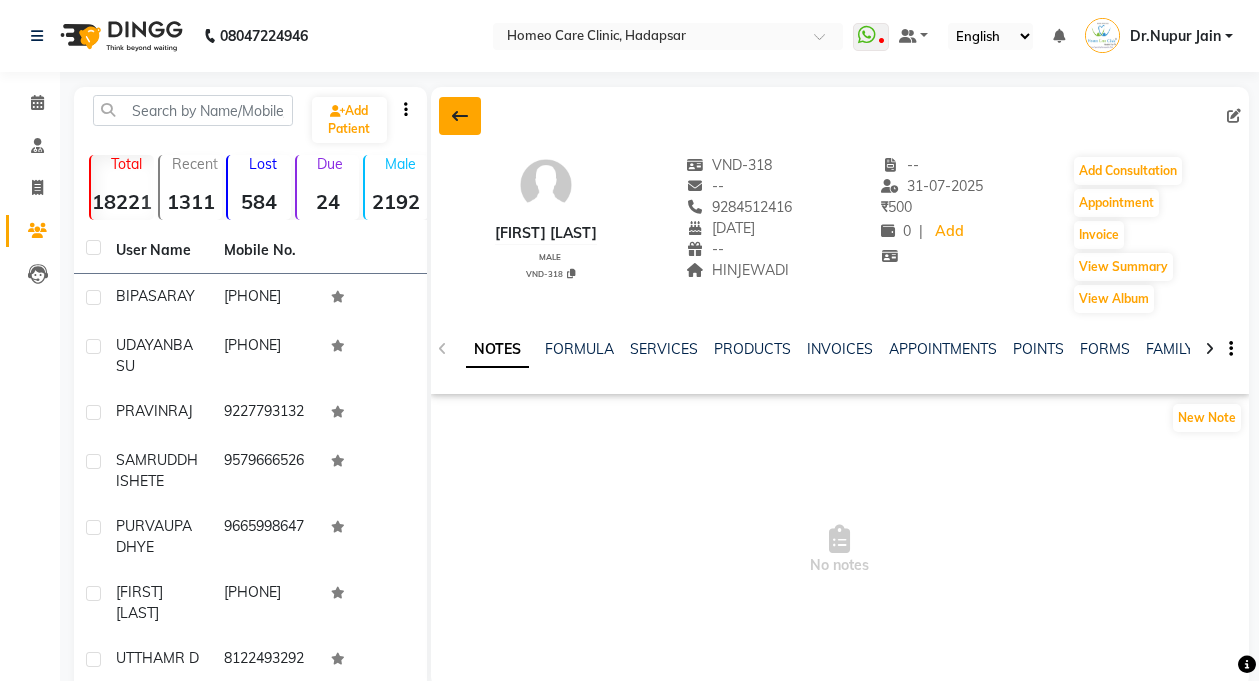 click 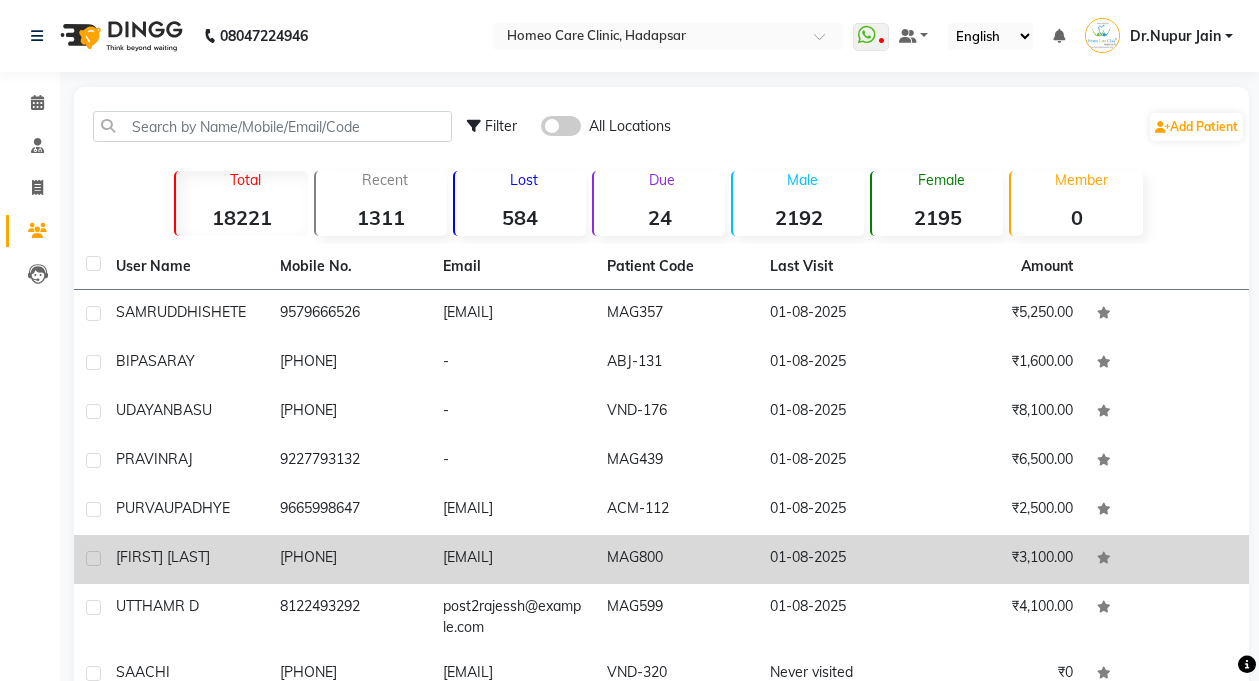 click on "[PHONE]" 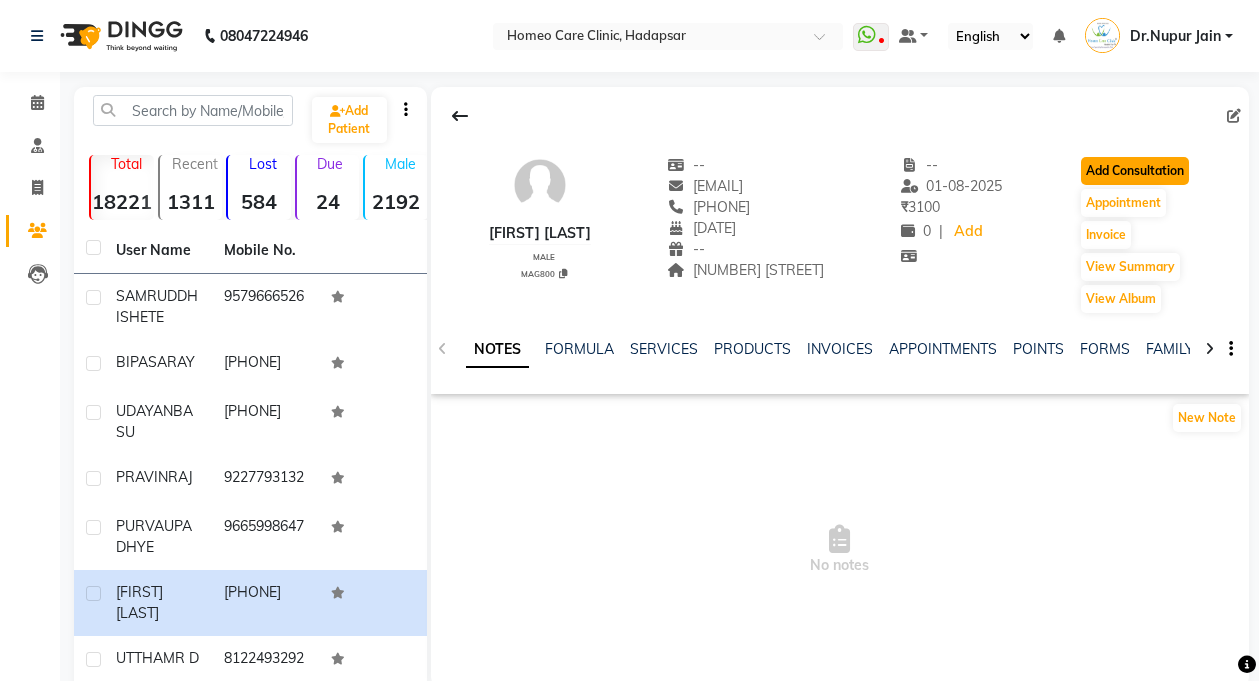 click on "Add Consultation" 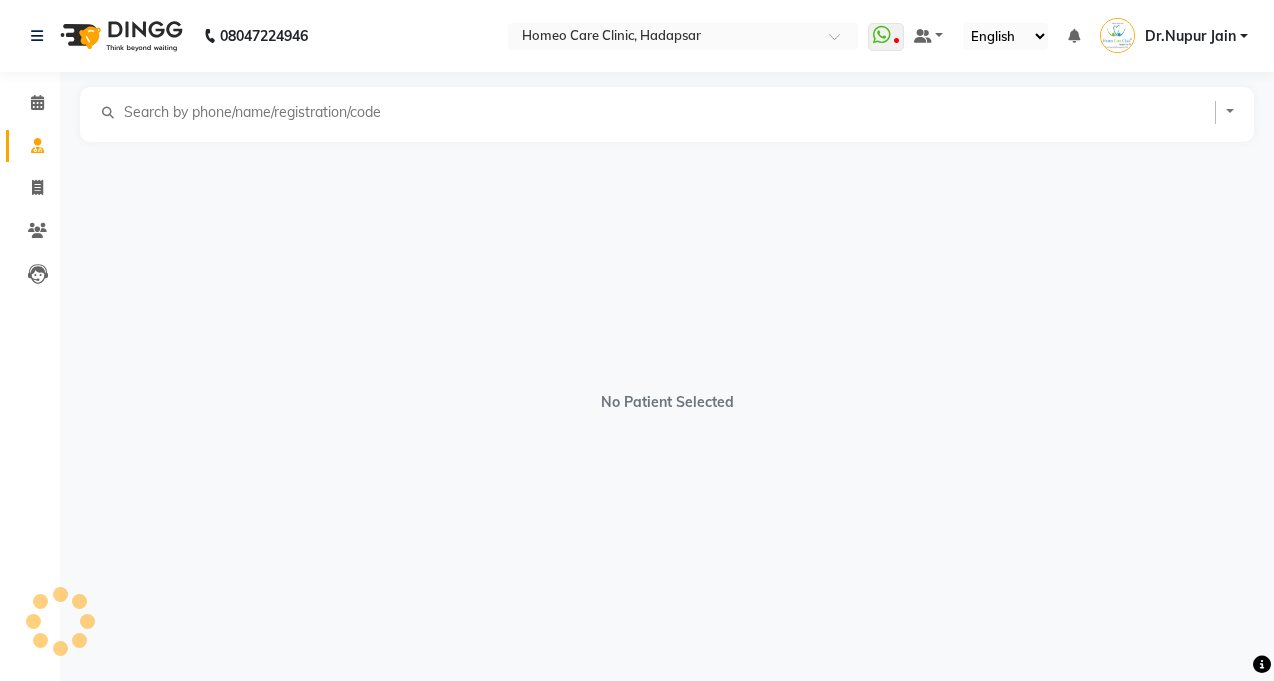 select on "male" 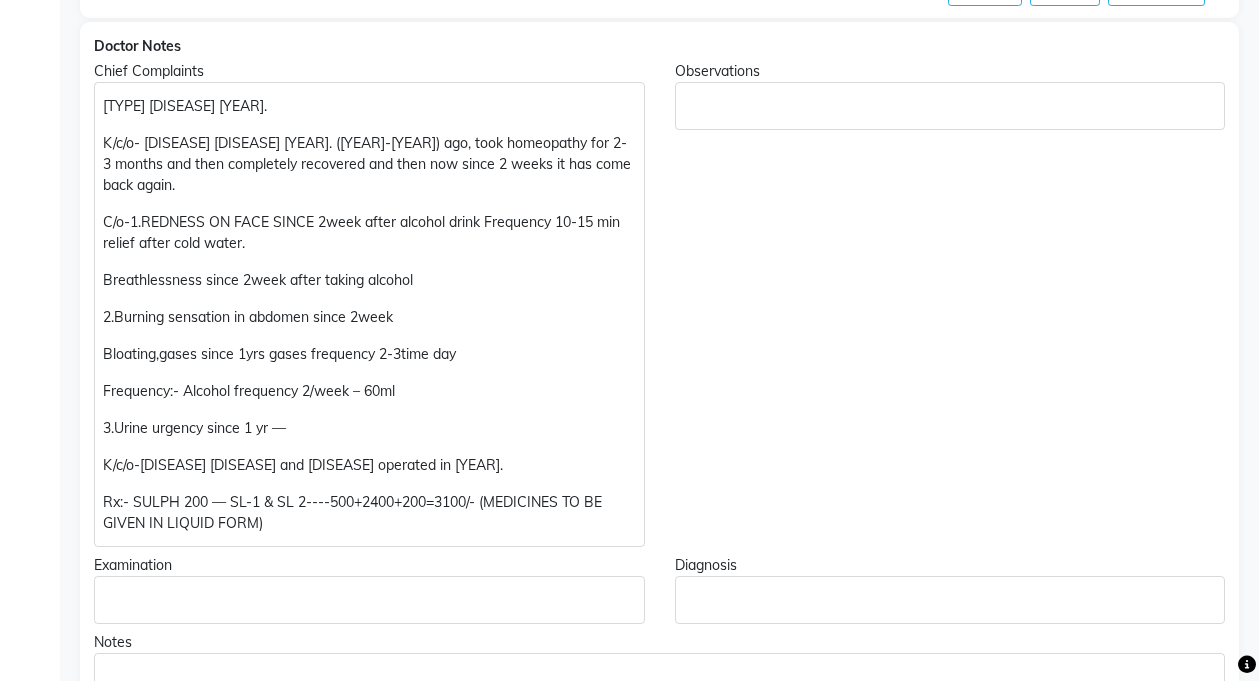 scroll, scrollTop: 0, scrollLeft: 0, axis: both 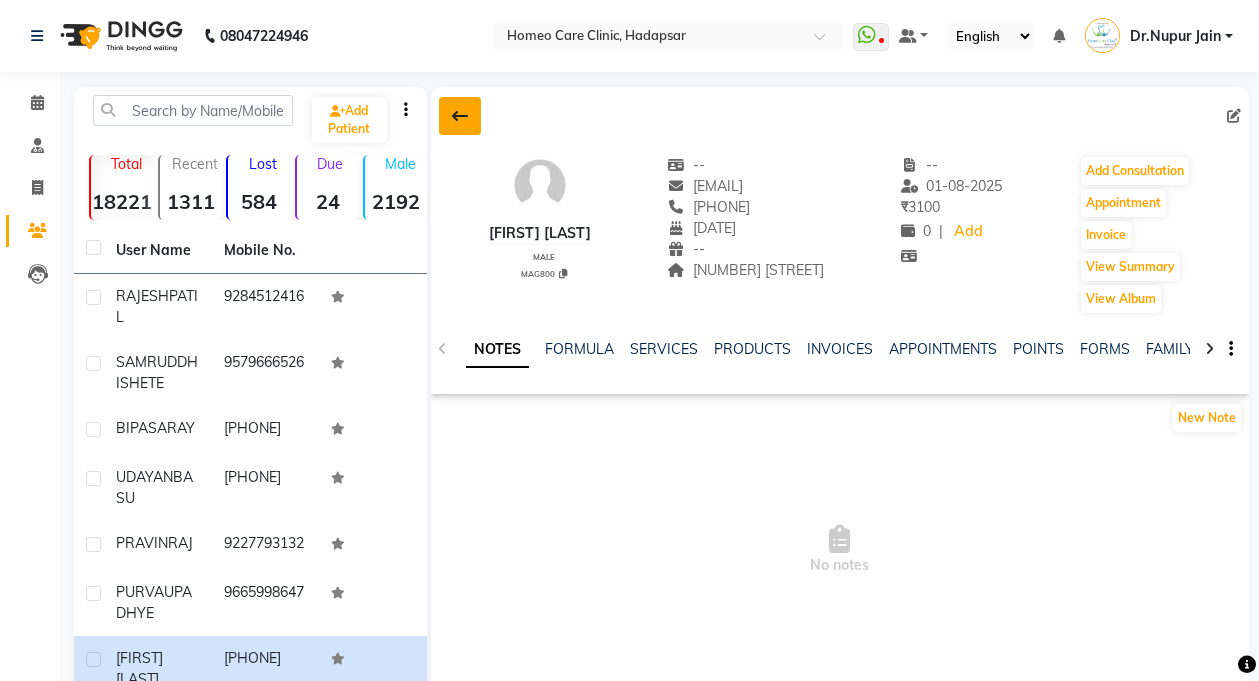 click 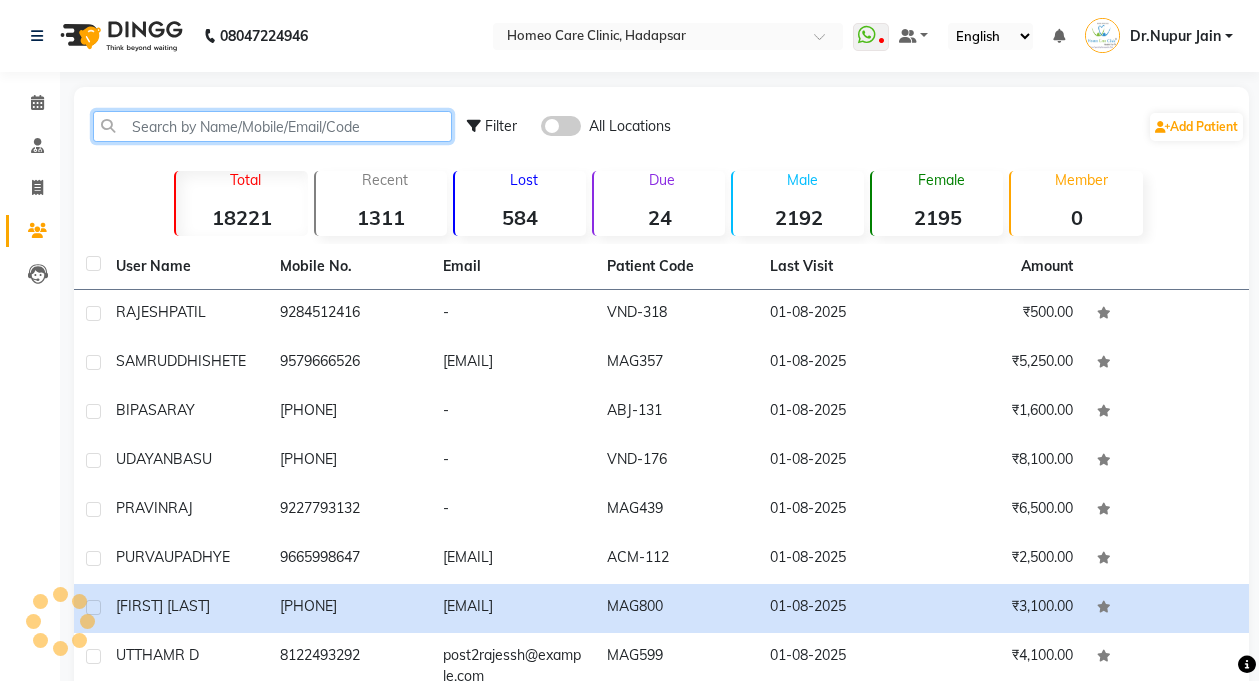 click 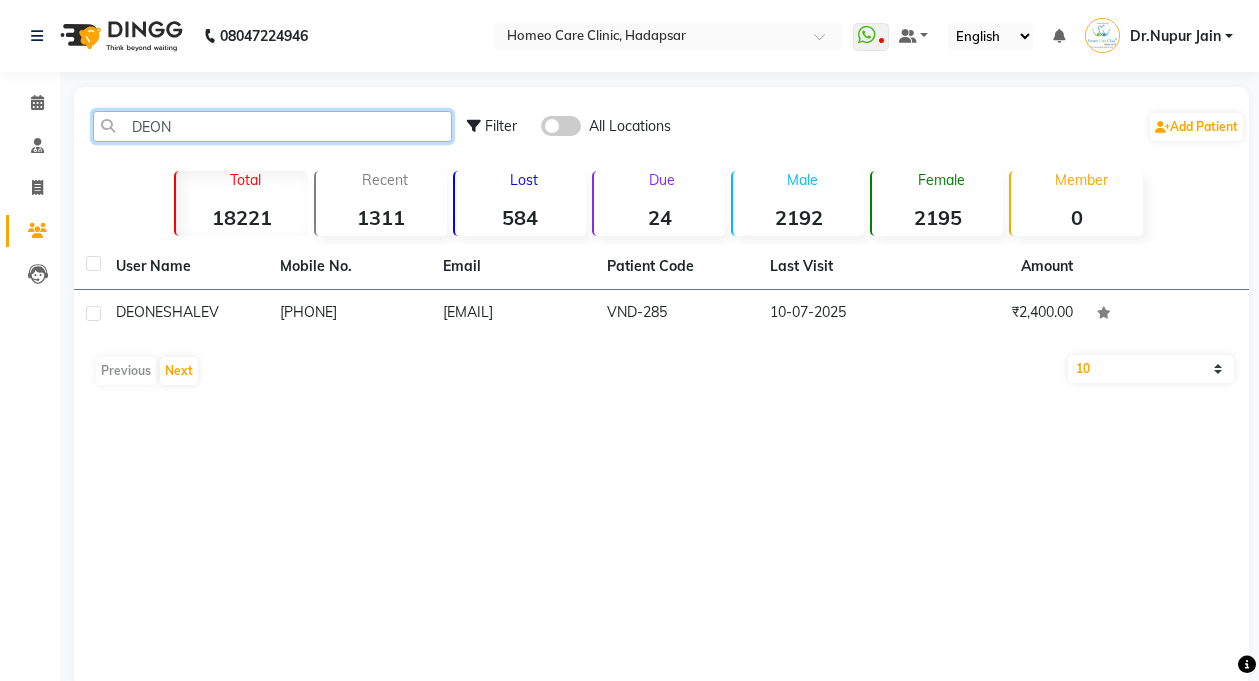 type on "DEON" 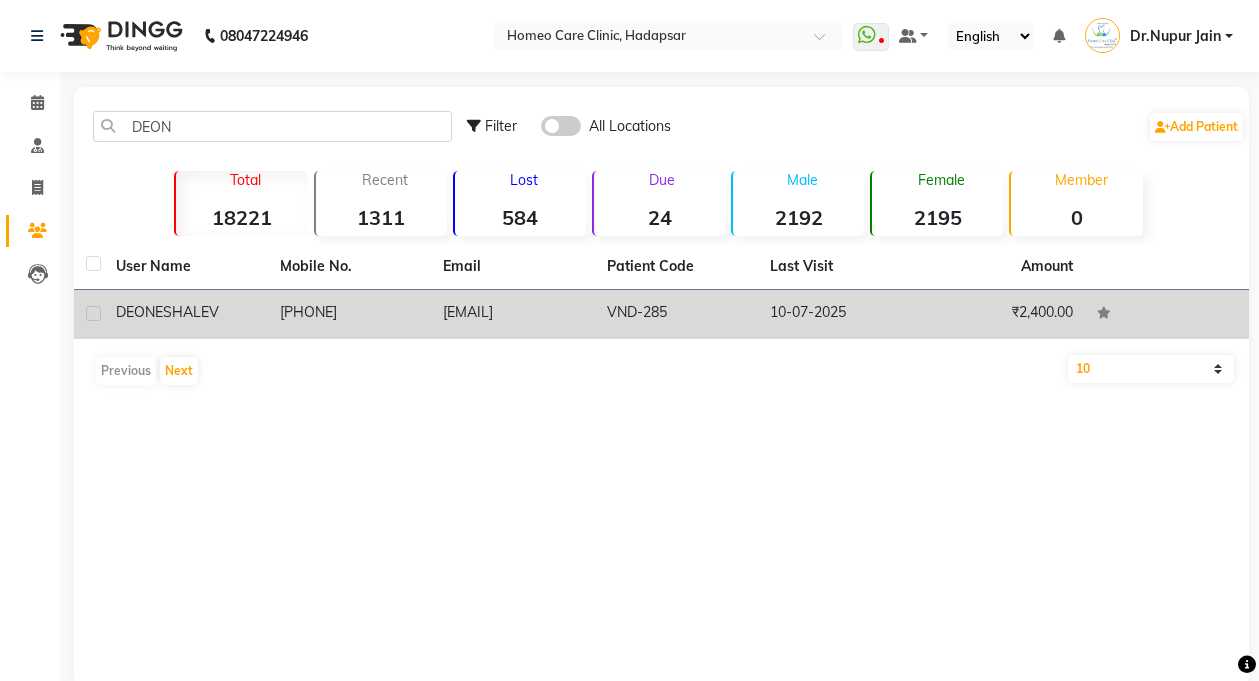 click on "[PHONE]" 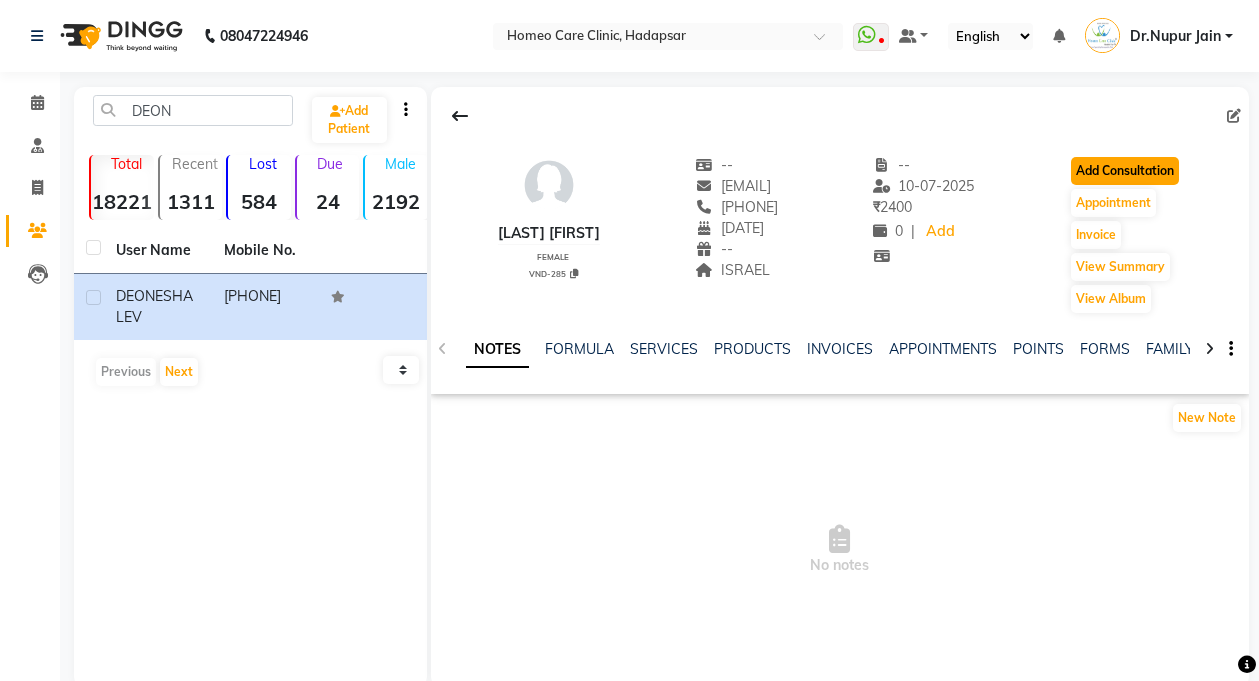 click on "Add Consultation" 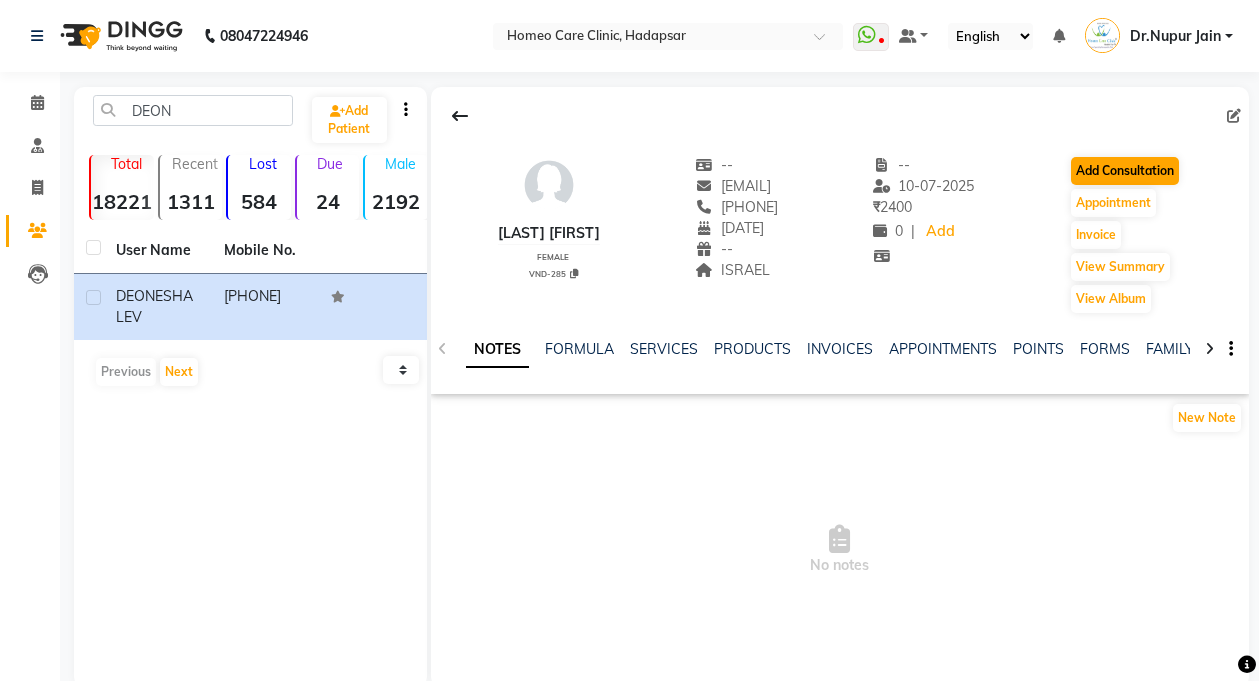 select on "female" 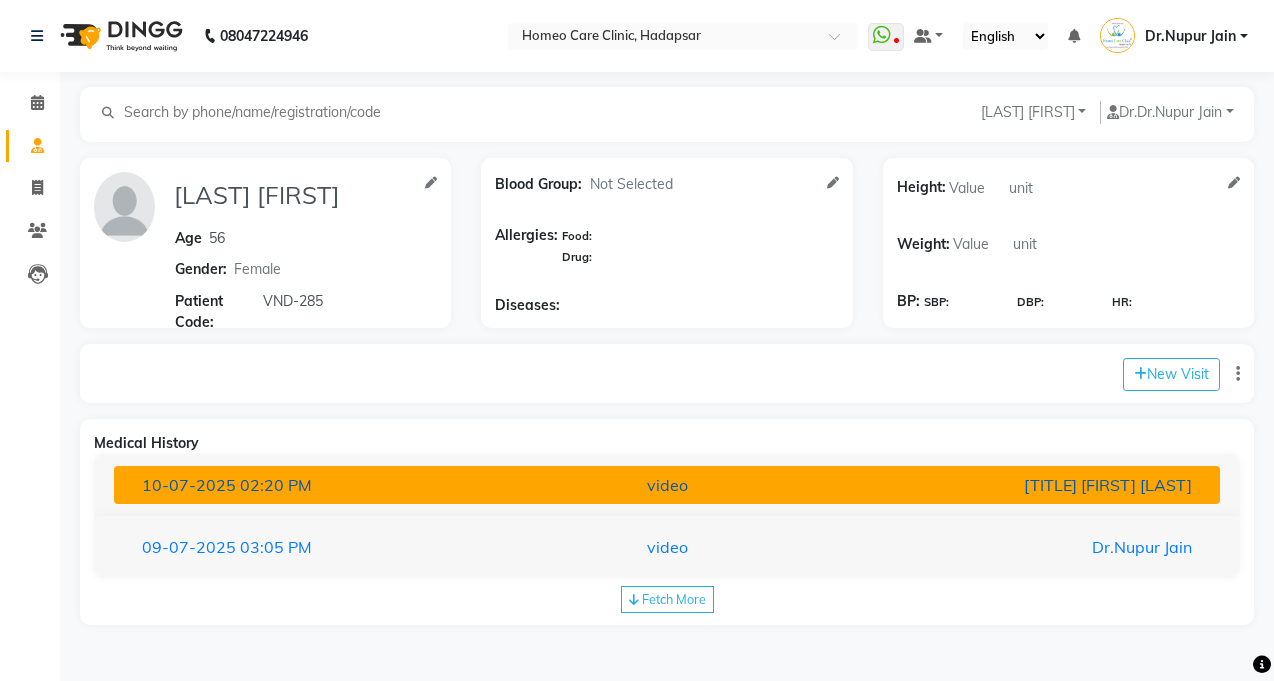 click on "video" at bounding box center (667, 485) 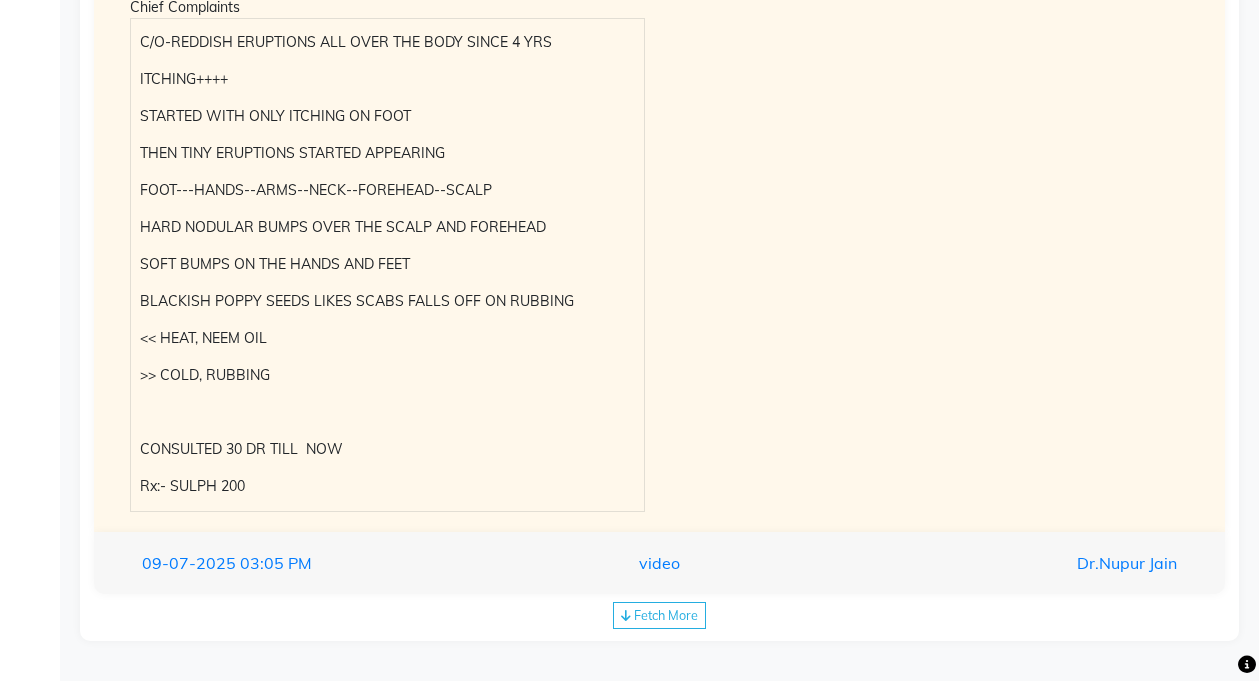 scroll, scrollTop: 0, scrollLeft: 0, axis: both 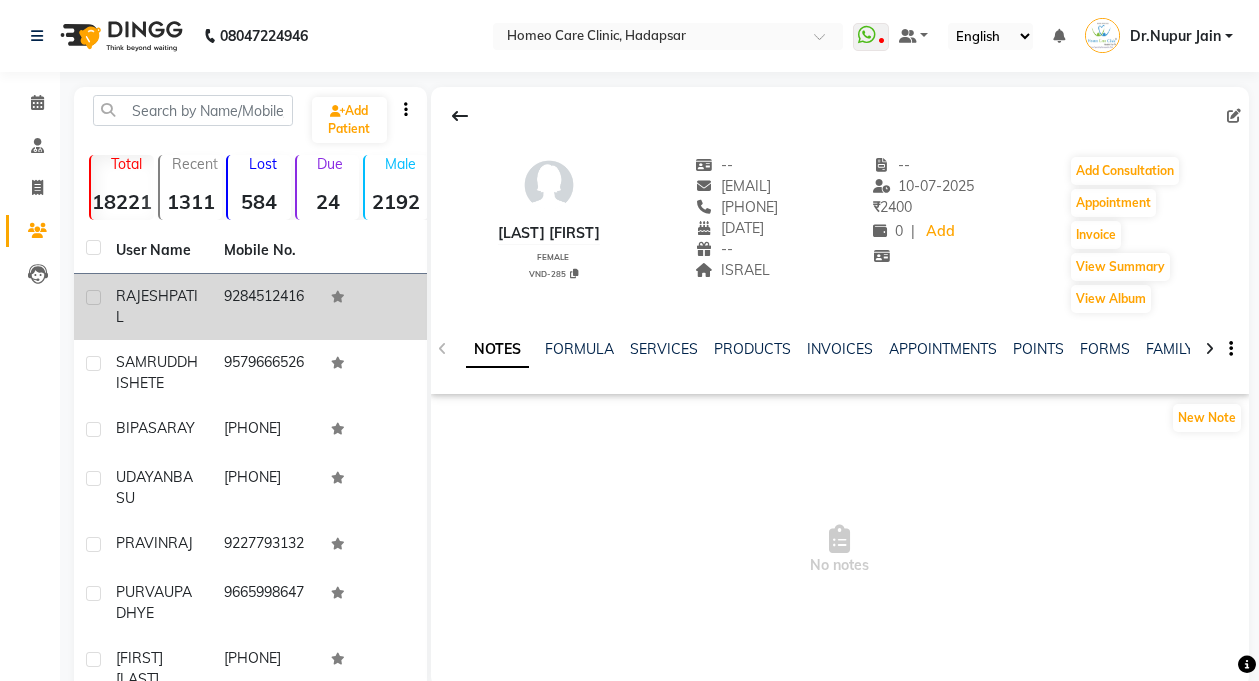 click on "RAJESH" 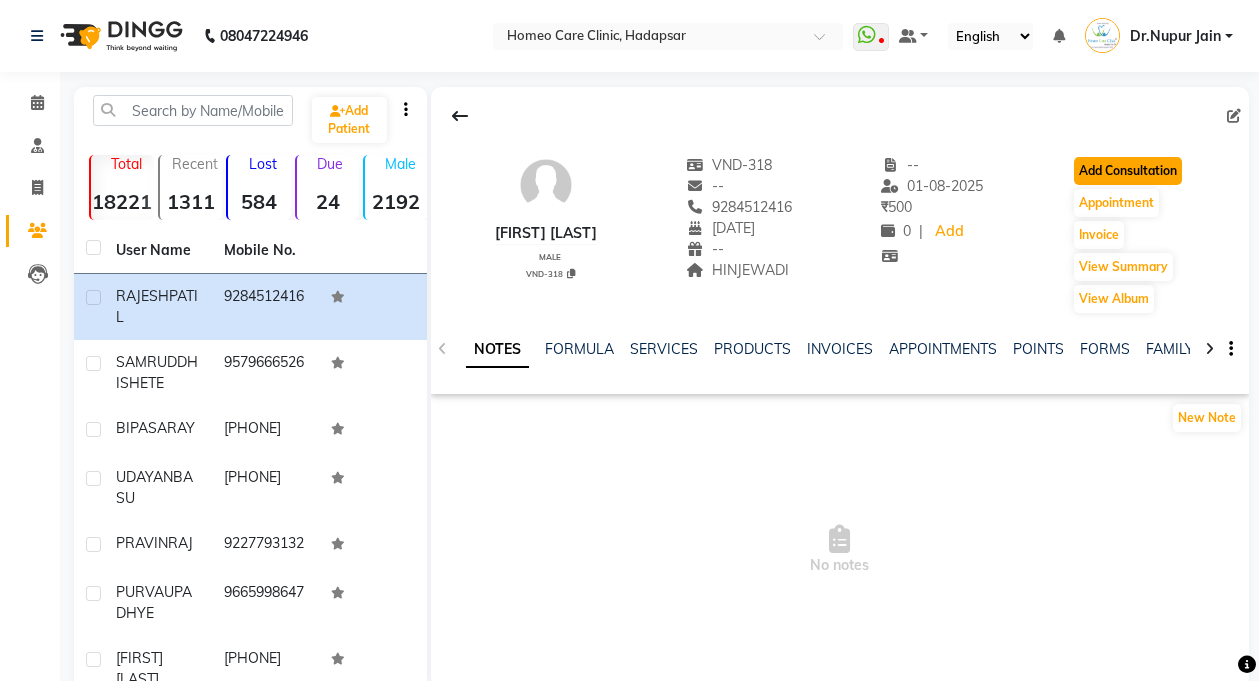 click on "Add Consultation" 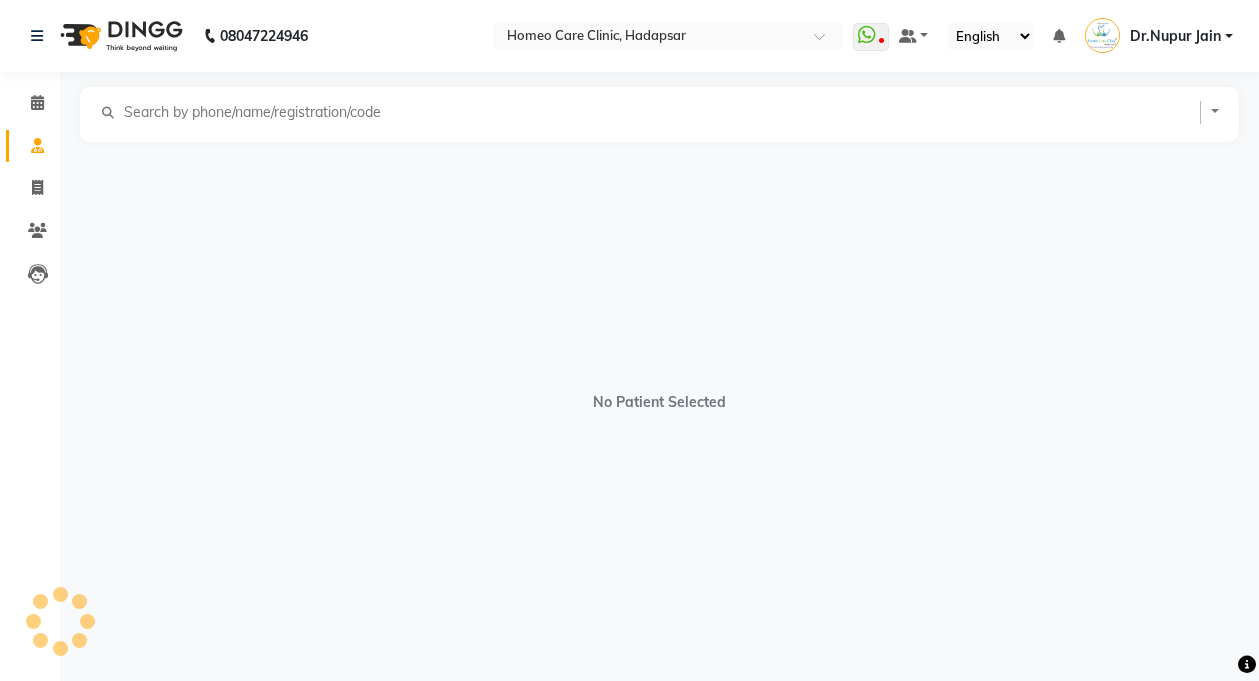 select on "male" 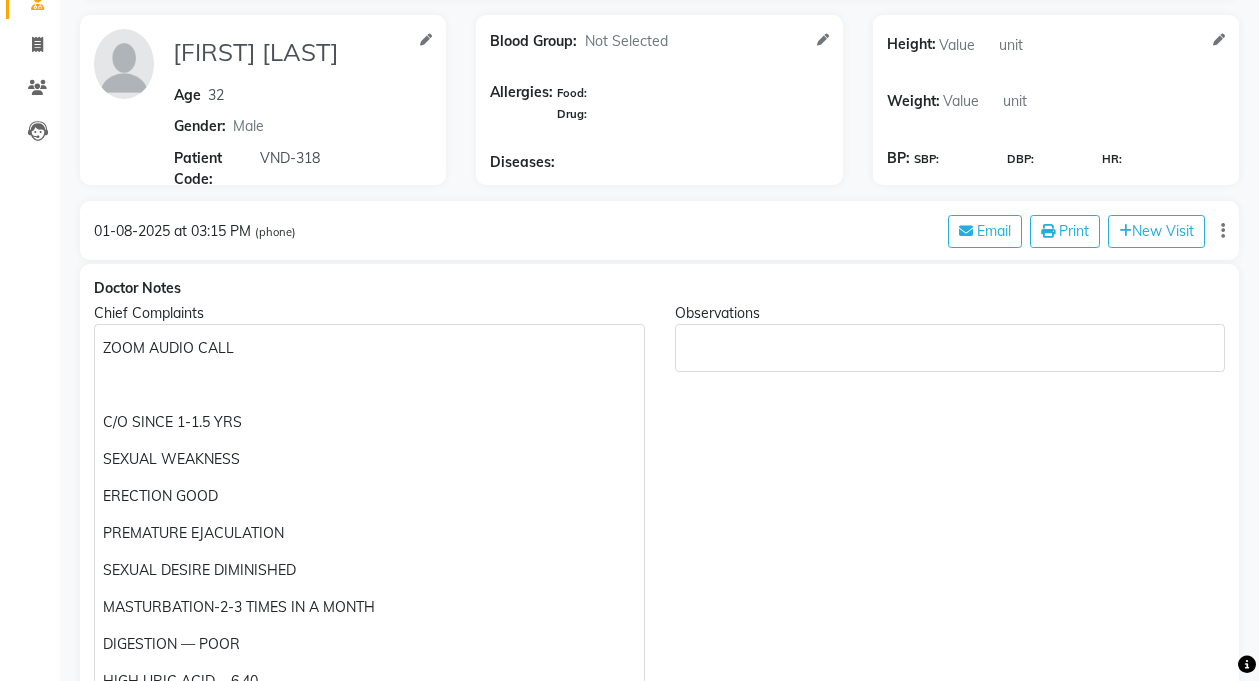 scroll, scrollTop: 0, scrollLeft: 0, axis: both 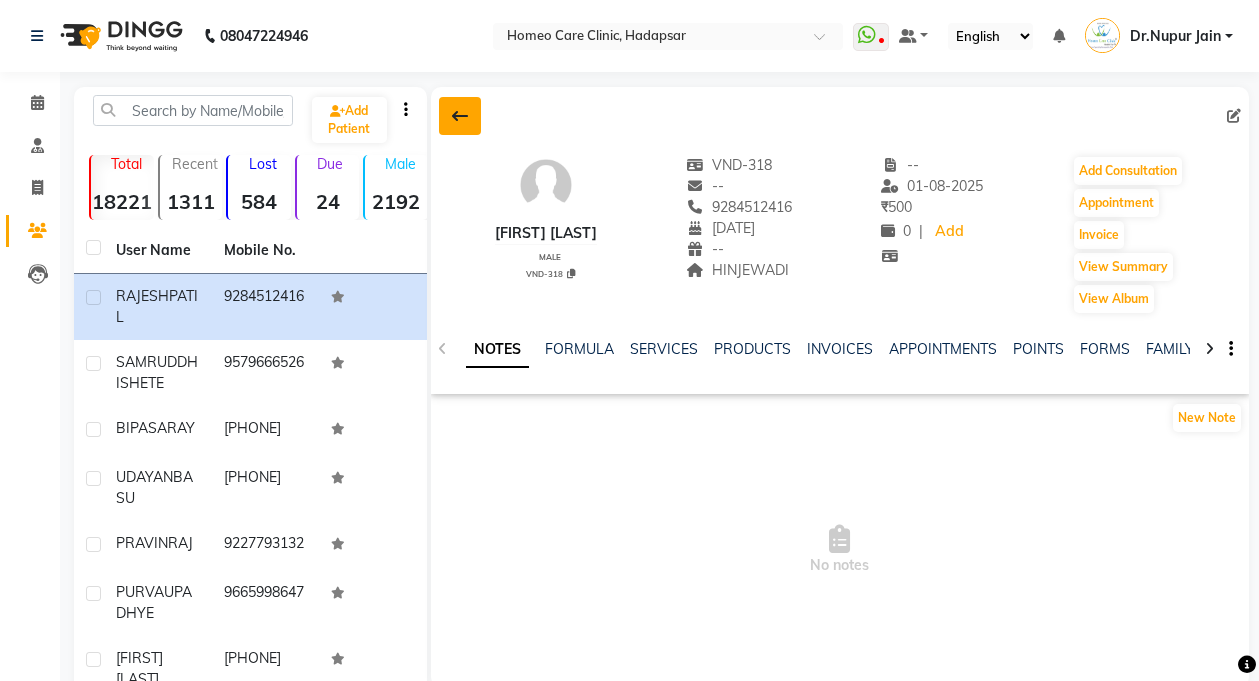 click 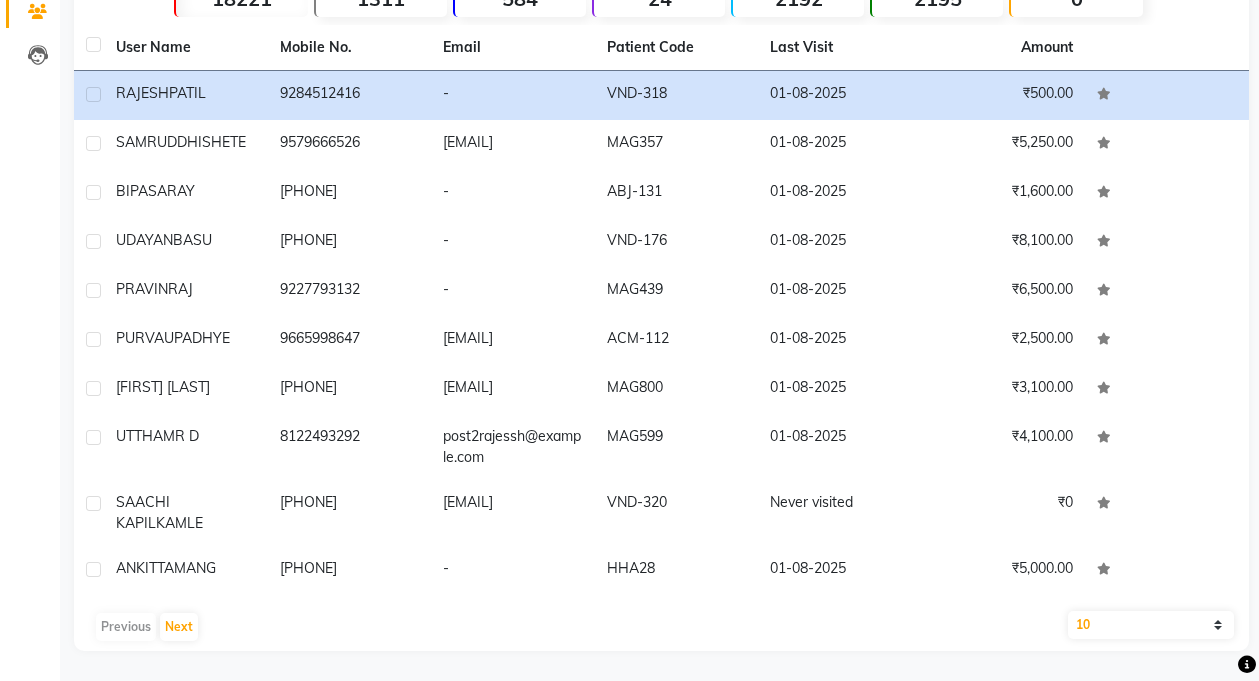 scroll, scrollTop: 270, scrollLeft: 0, axis: vertical 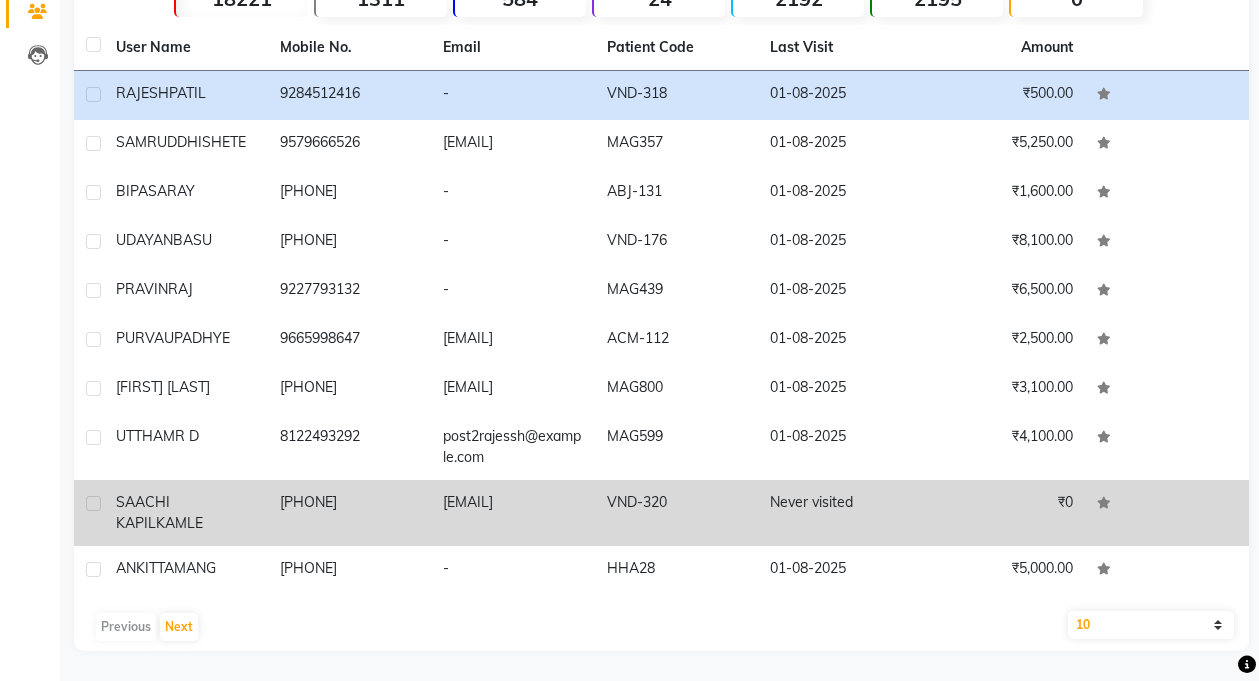 click on "[FIRST] [FIRST] [LAST]" 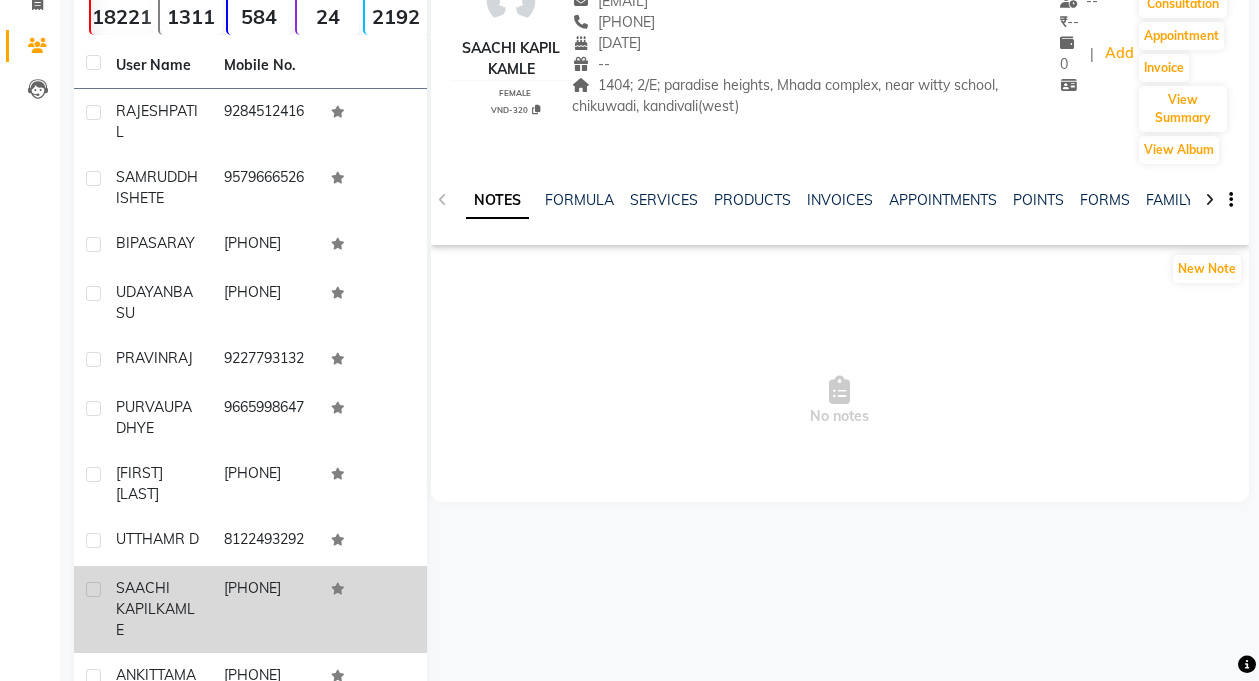 scroll, scrollTop: 0, scrollLeft: 0, axis: both 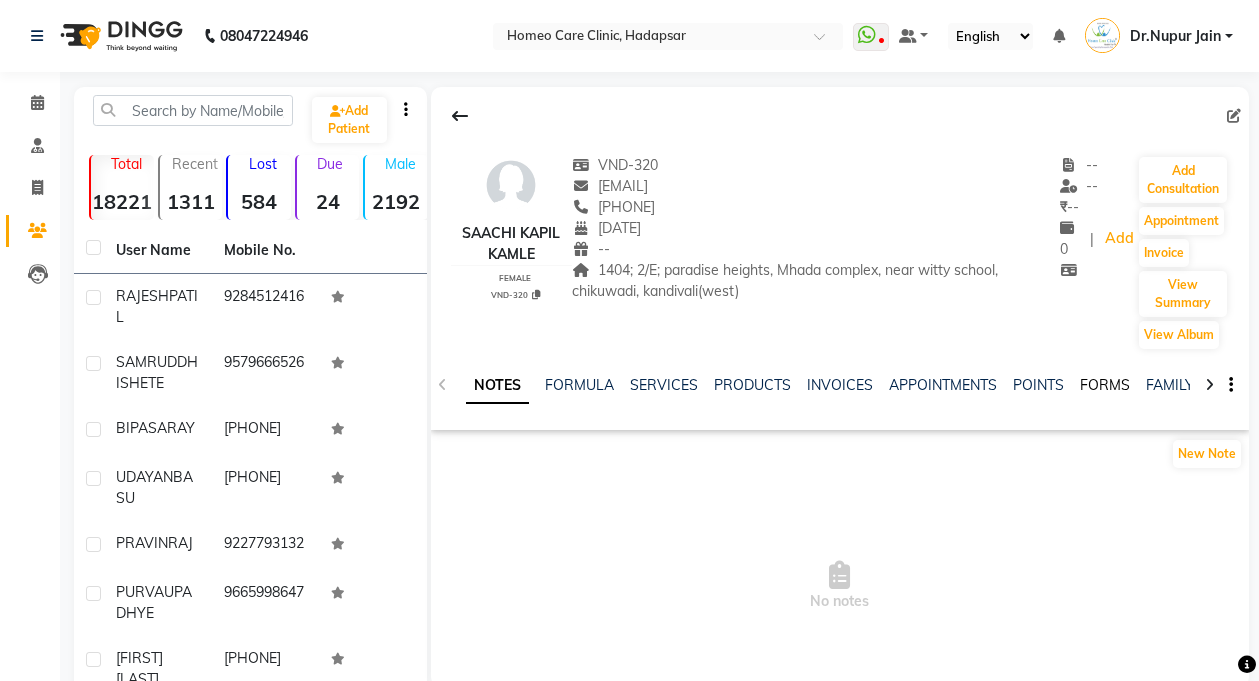 click on "FORMS" 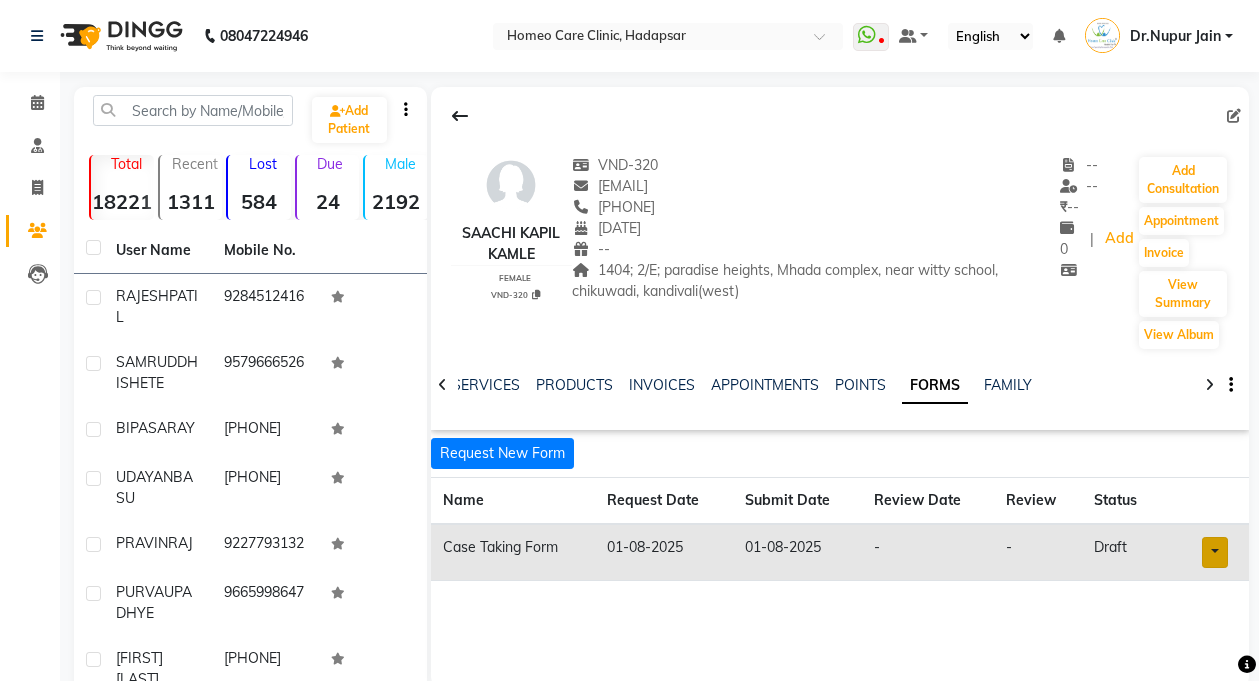 click at bounding box center (1215, 552) 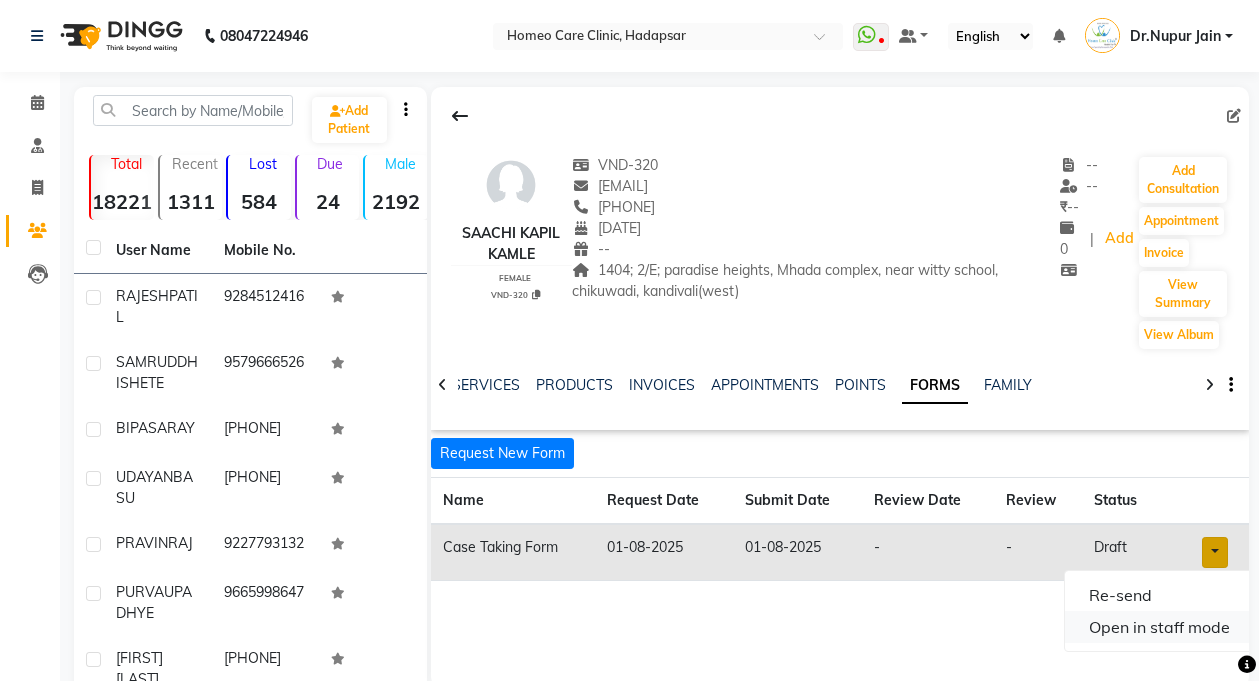 click on "Open in staff mode" 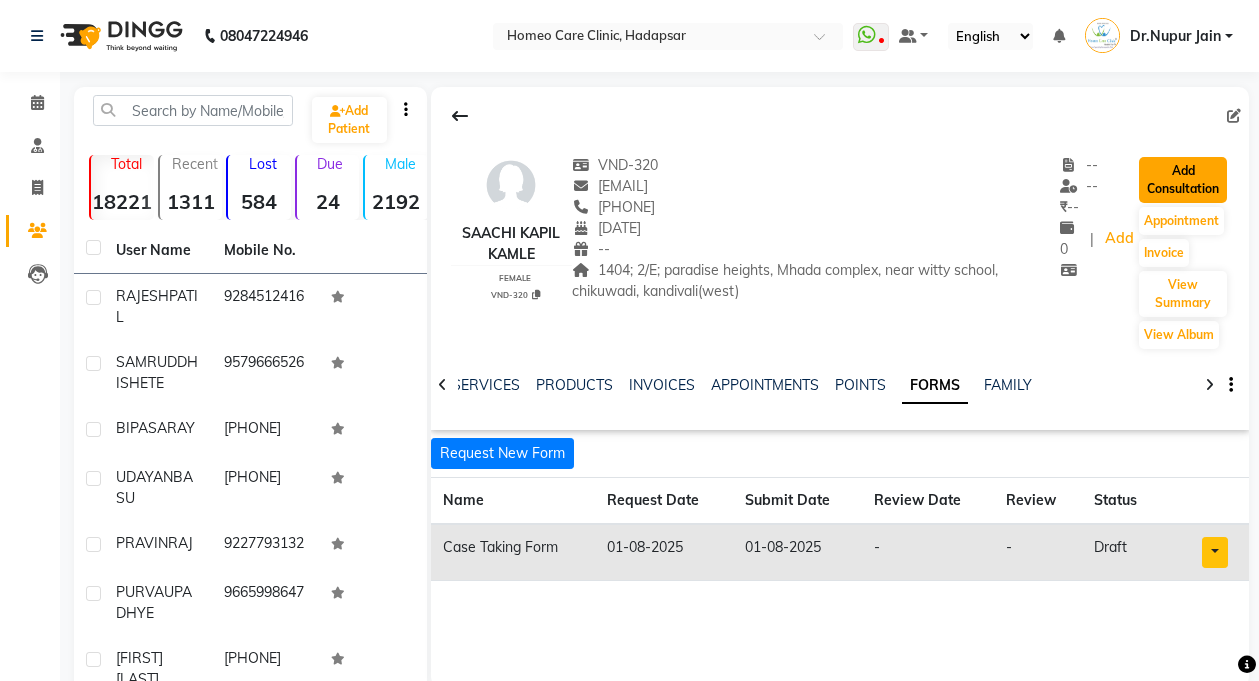 click on "Add Consultation" 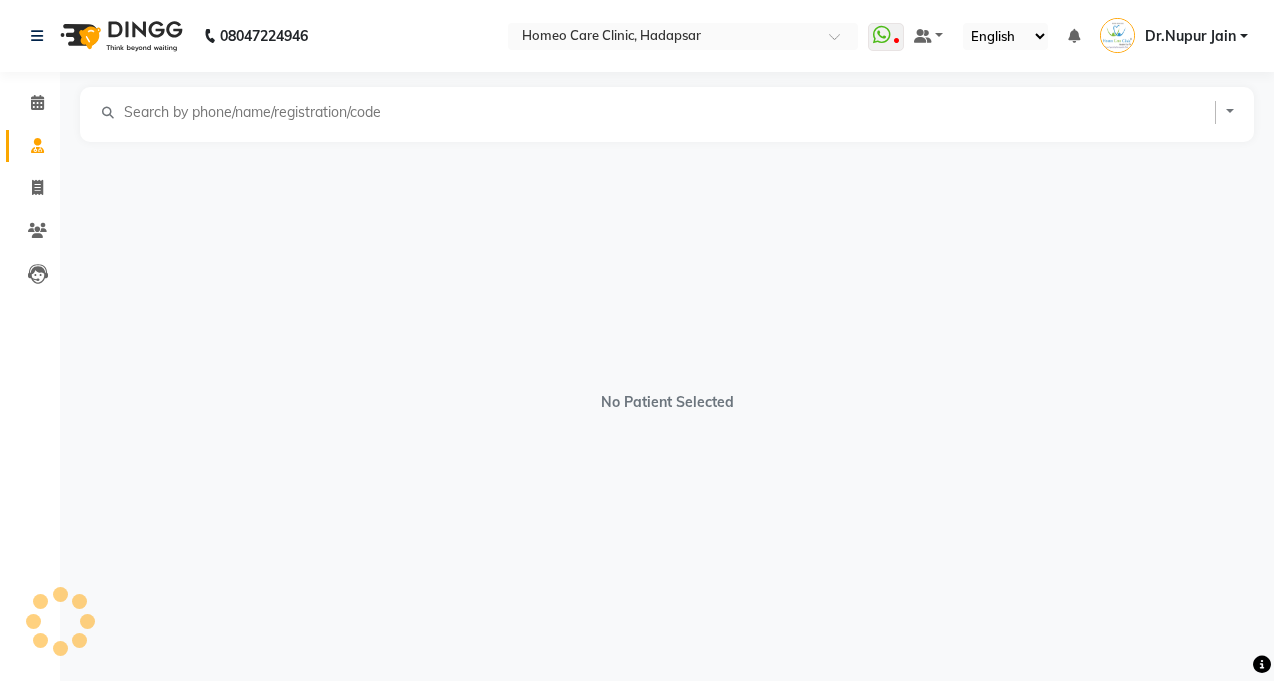 select on "female" 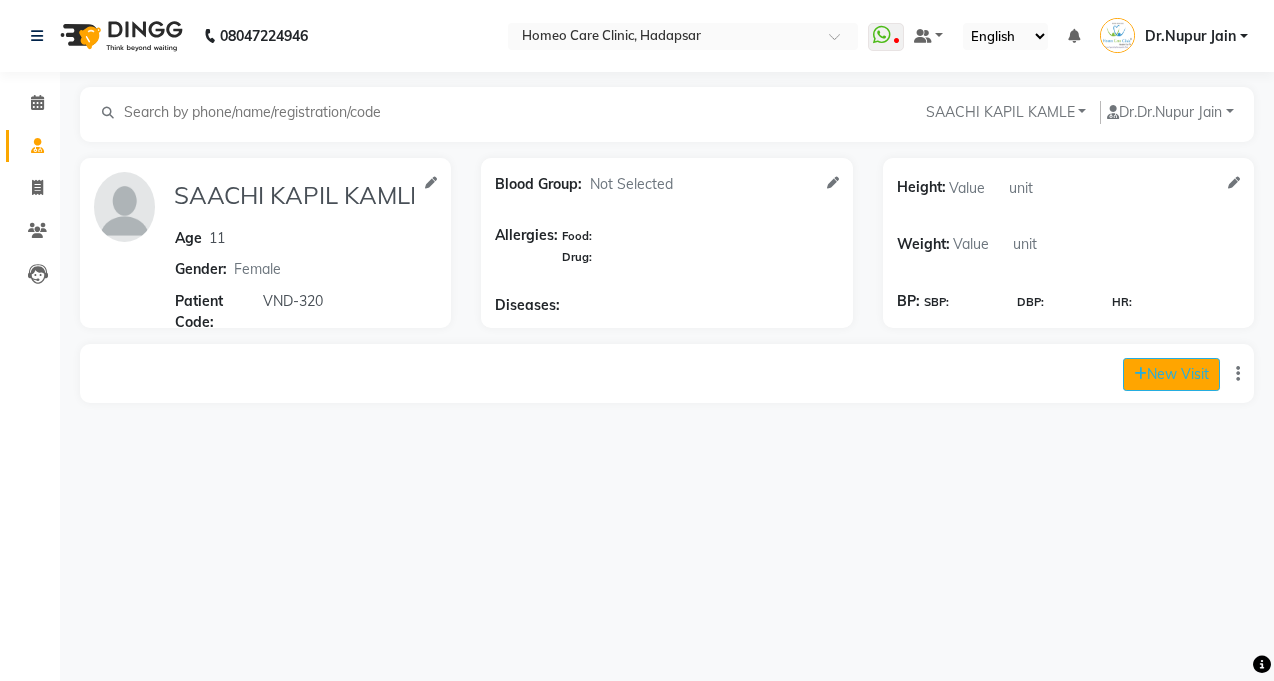 click on "New Visit" 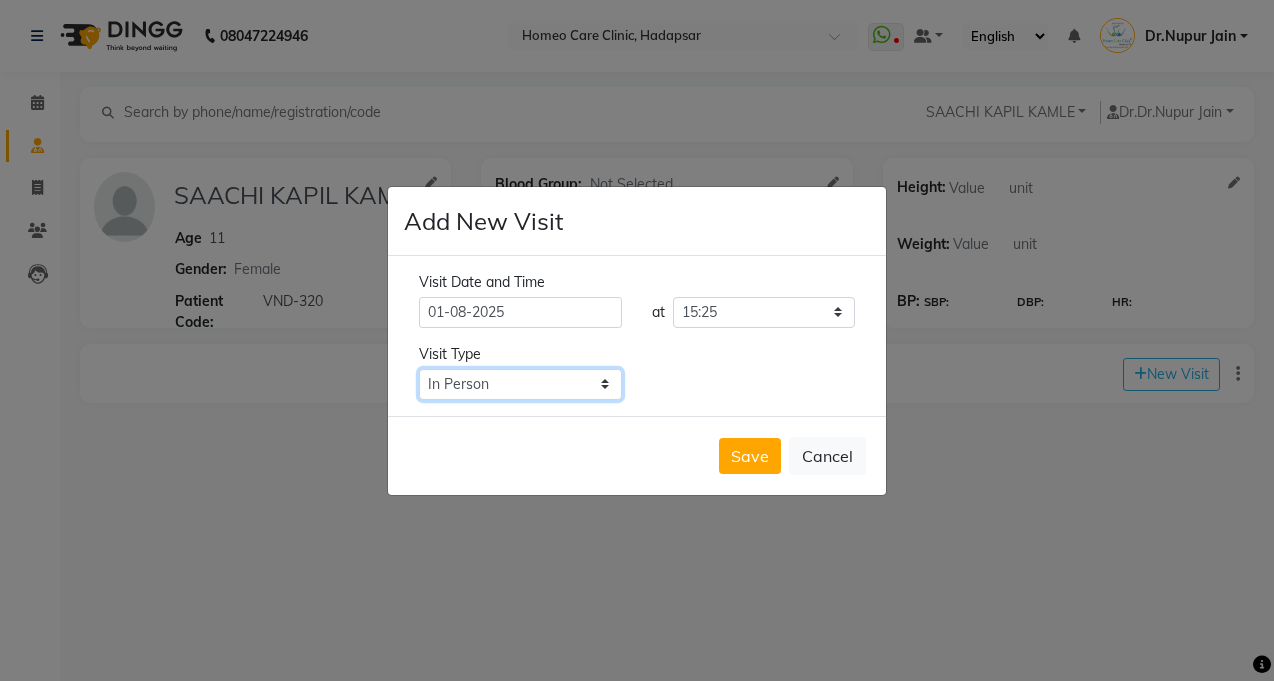 click on "Select Type In Person Video Phone Chat" 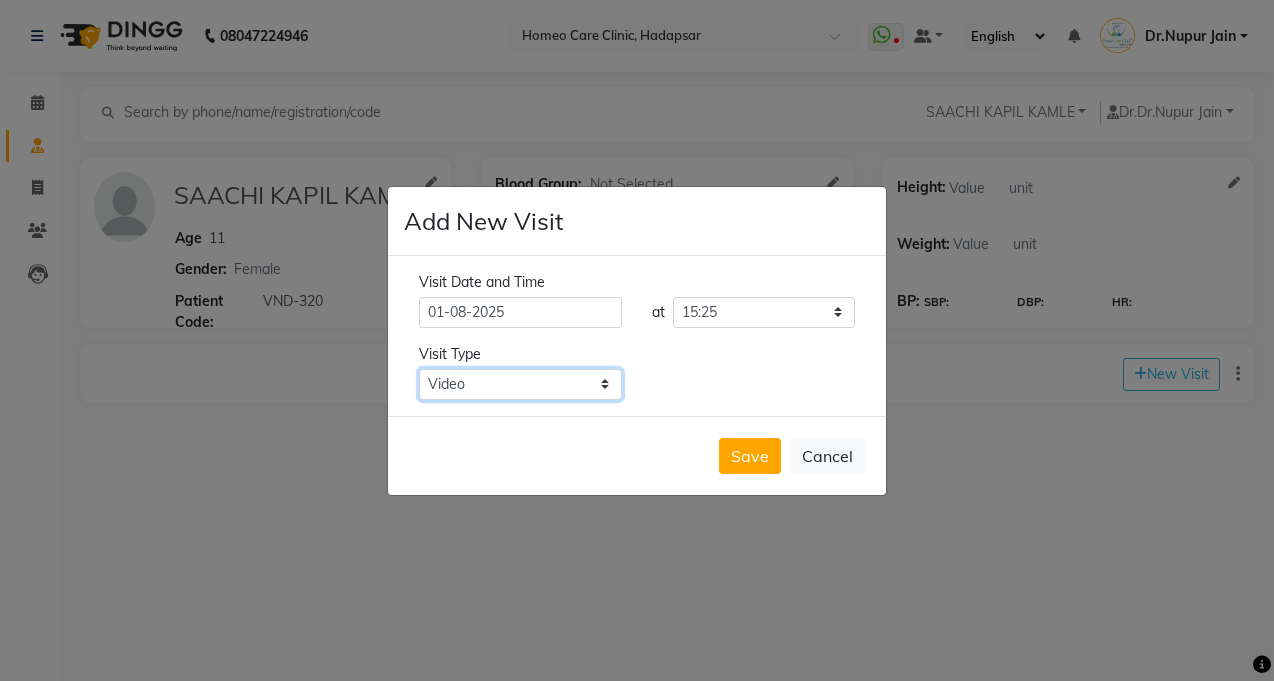 click on "Select Type In Person Video Phone Chat" 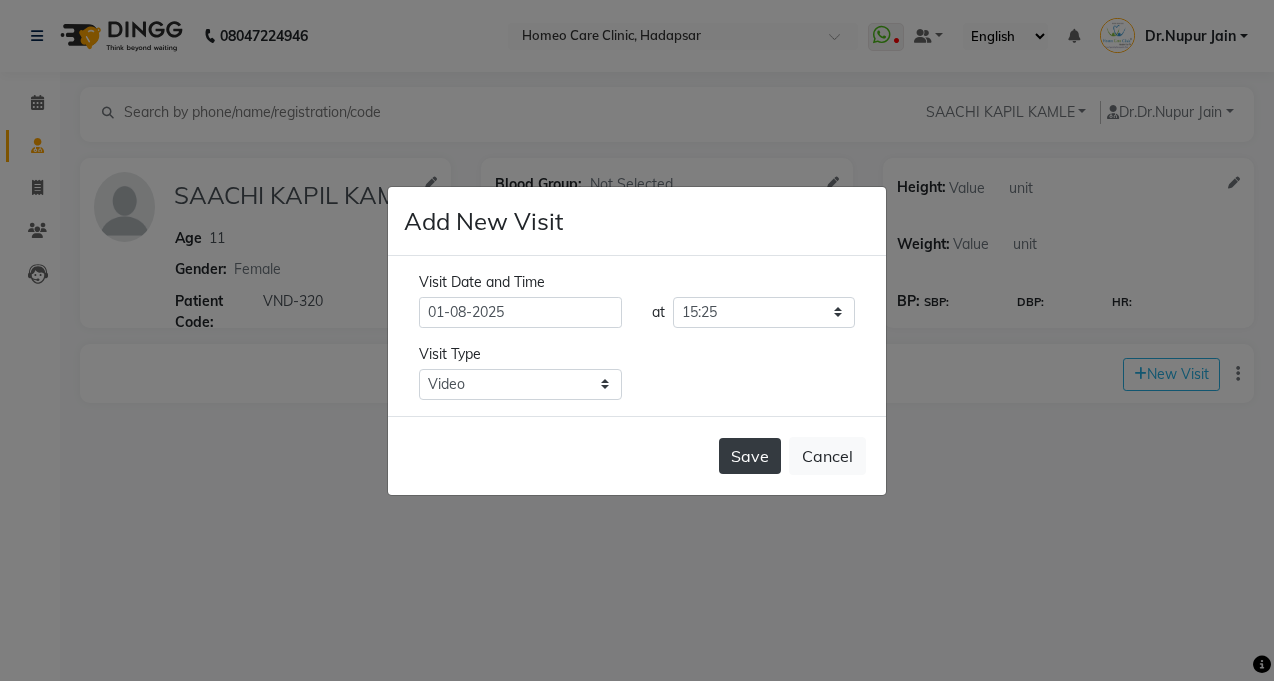 click on "Save" 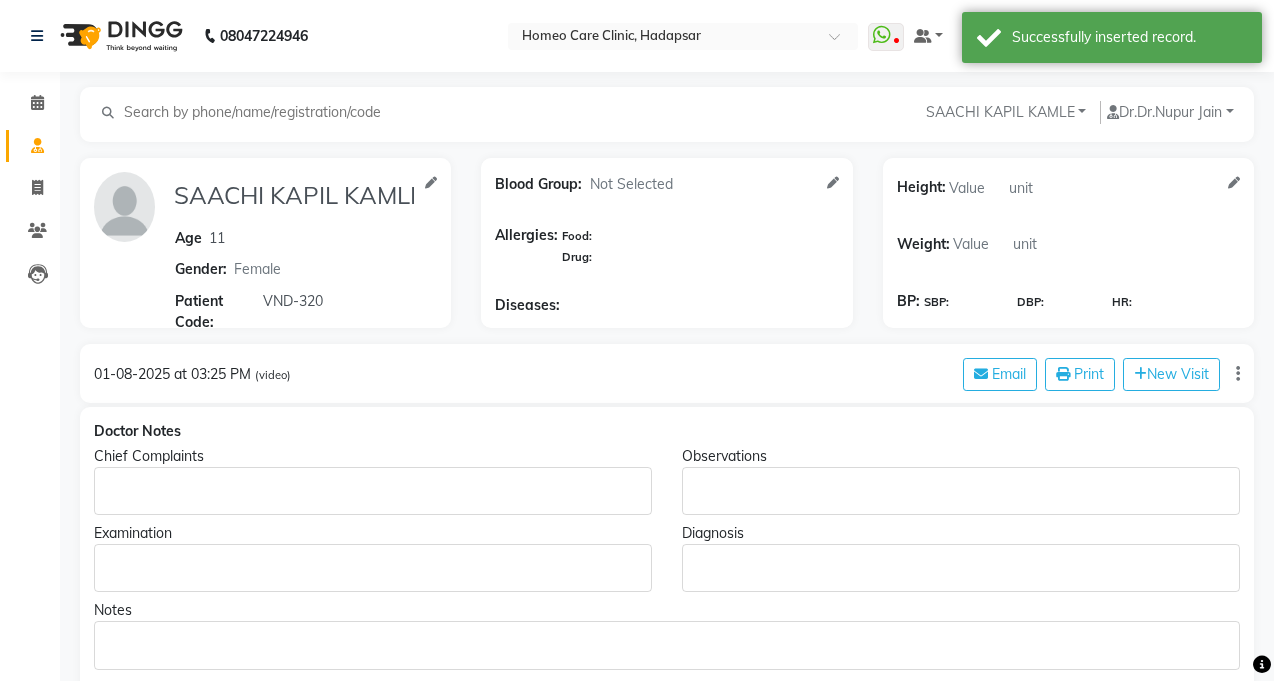 type on "SAACHI KAPIL KAMLE" 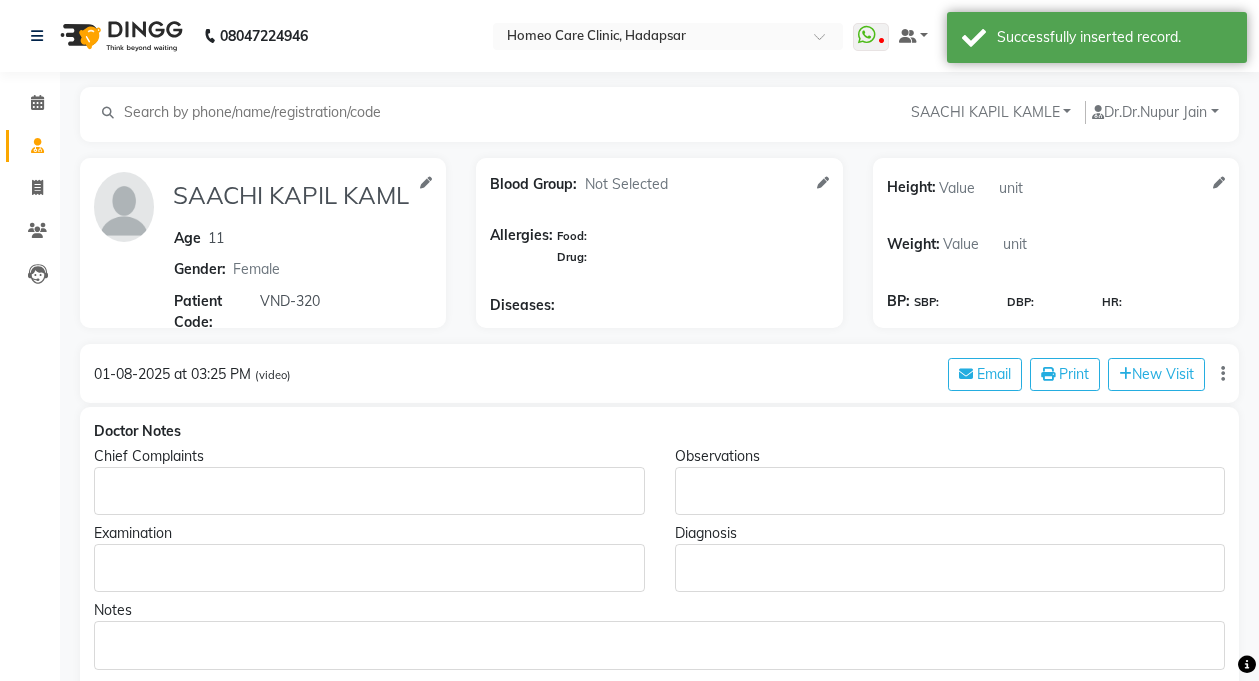 click 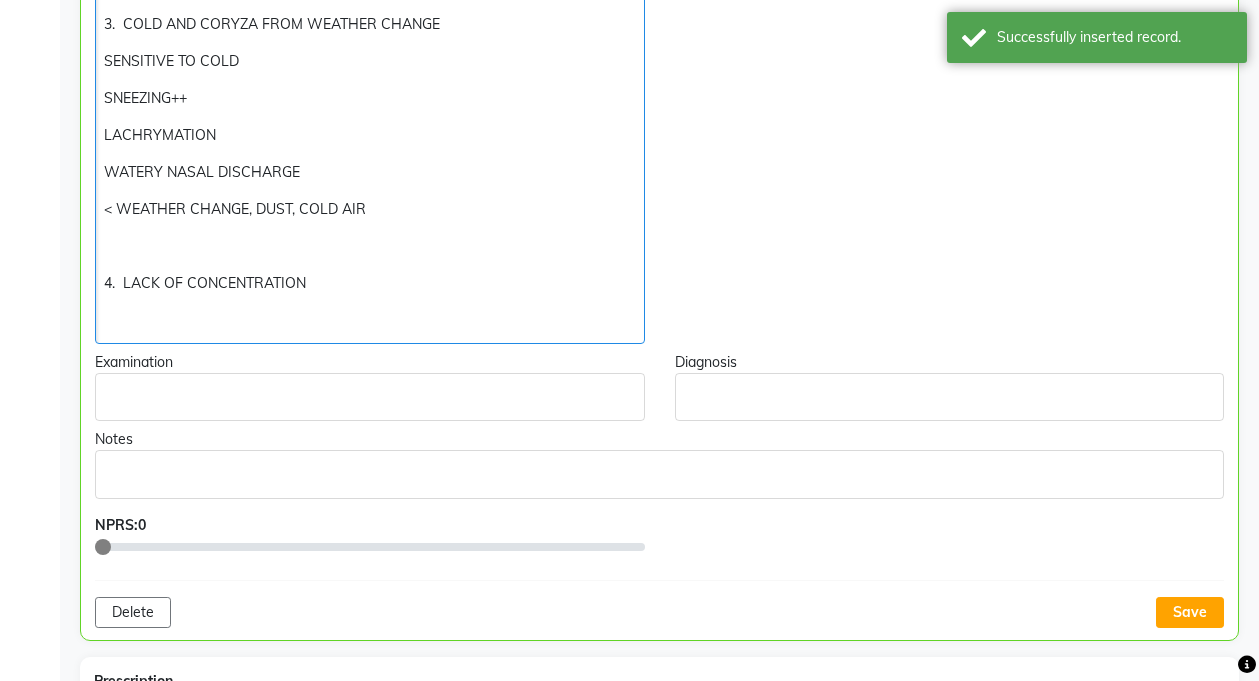 scroll, scrollTop: 825, scrollLeft: 0, axis: vertical 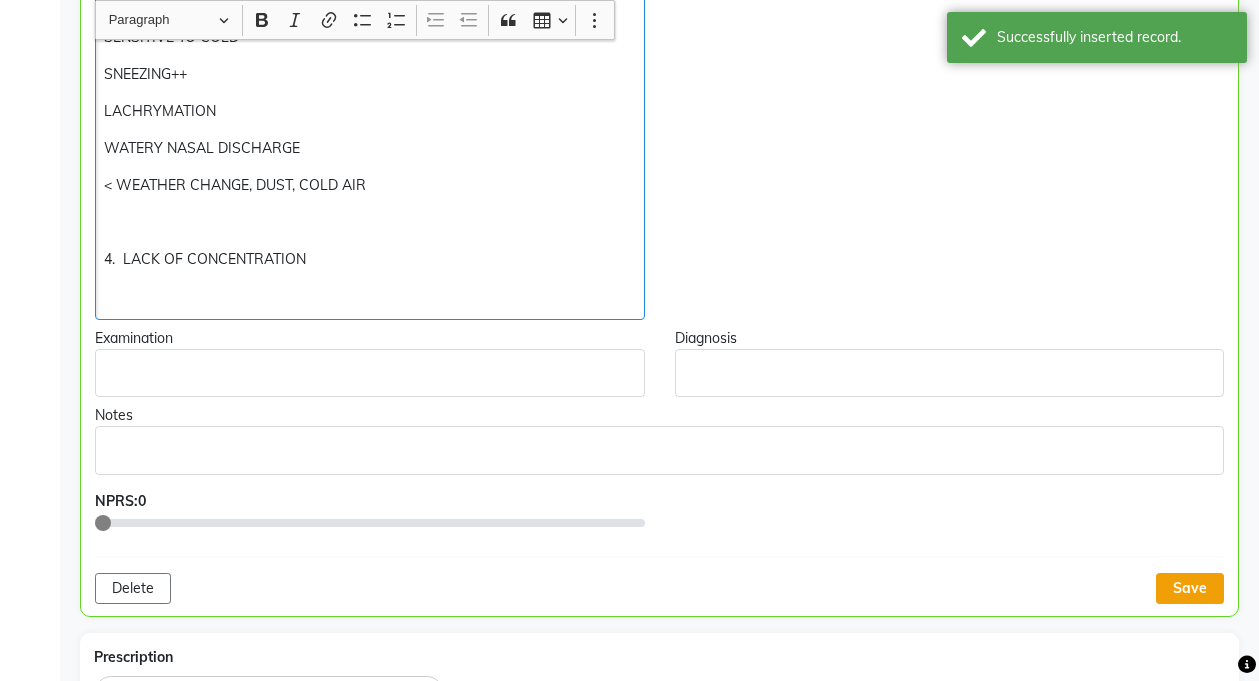 click on "Save" 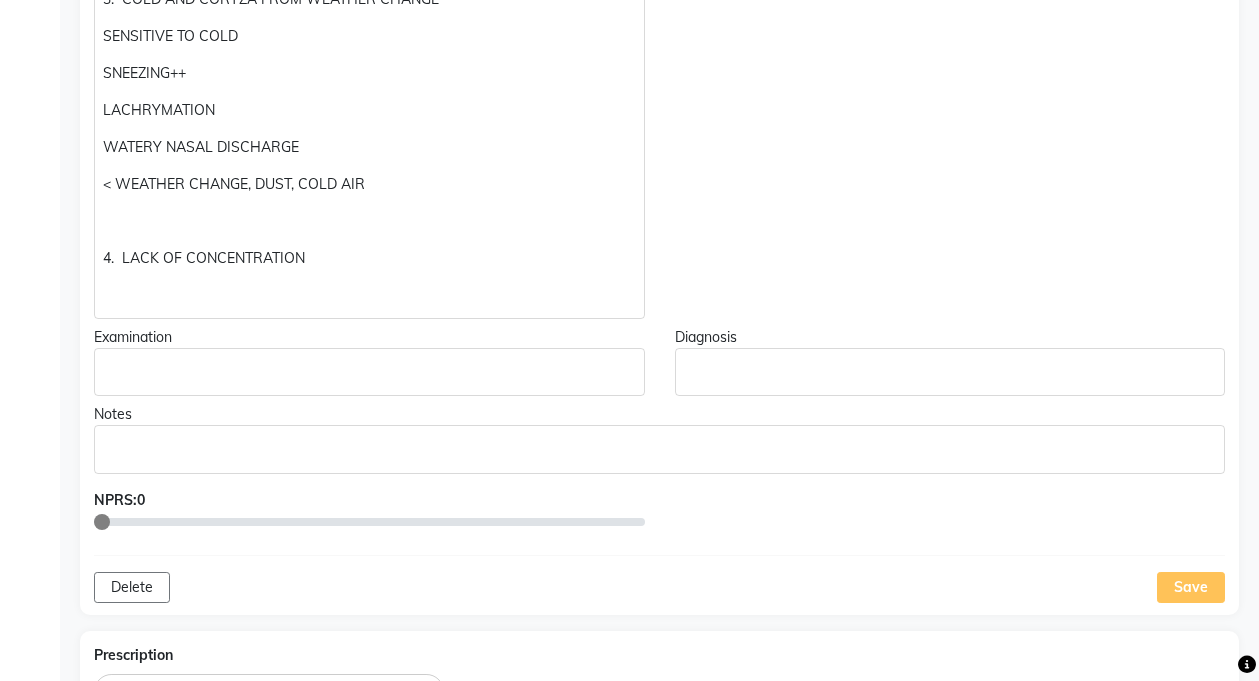 click on "Doctor Notes Chief Complaints 1. BEDWETTING DAY AND NIGHT FREQUENCY-EVERYDAY 2. ACIDITY SINCE 2-3 YRS SOUR WATERBRASH, NAUSEA GASES UNSATISFACTORY STOOLS 3. COLD AND CORYZA FROM WEATHER CHANGE SENSITIVE TO COLD SNEEZING++ LACHRYMATION WATERY NASAL DISCHARGE < WEATHER CHANGE, DUST, COLD AIR 4. LACK OF CONCENTRATION Observations Examination Diagnosis Notes NPRS: 0 Delete Save" 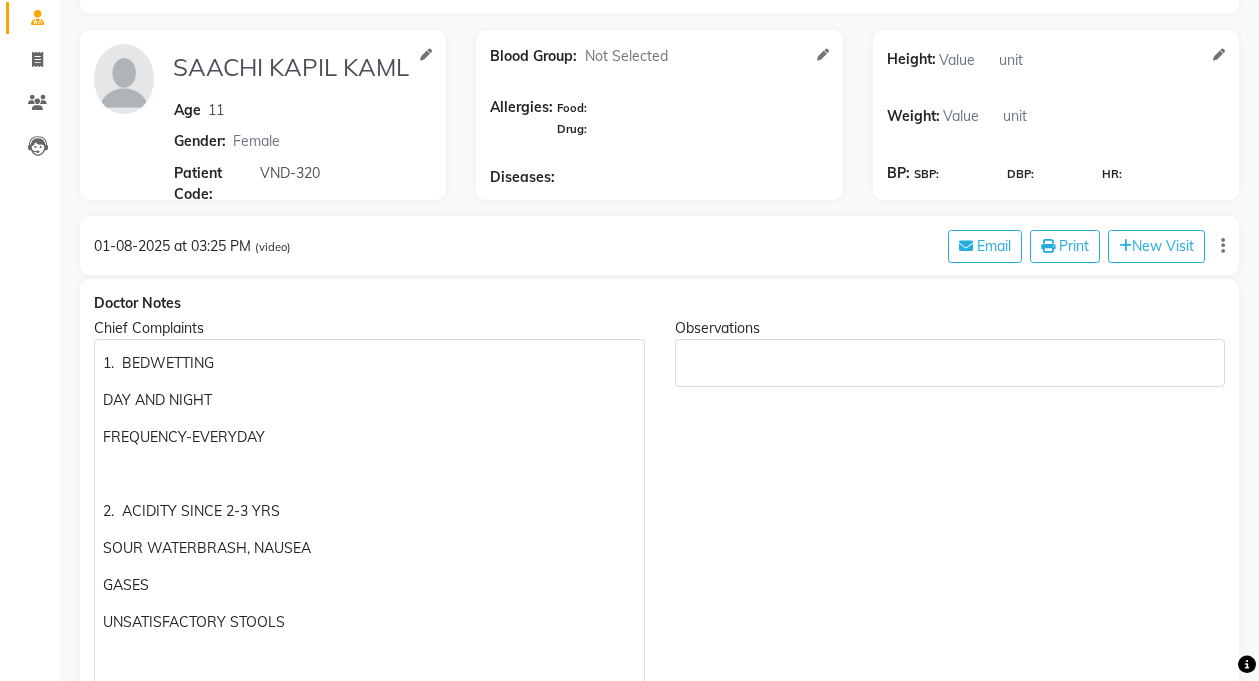 scroll, scrollTop: 0, scrollLeft: 0, axis: both 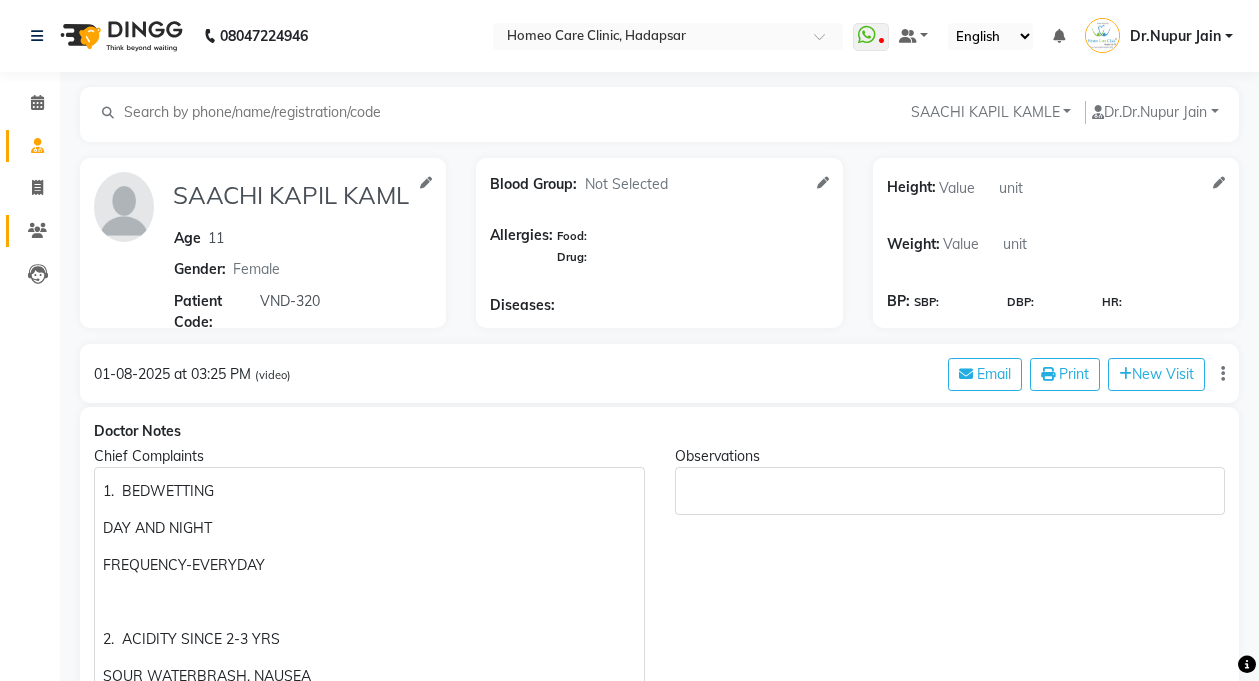 click 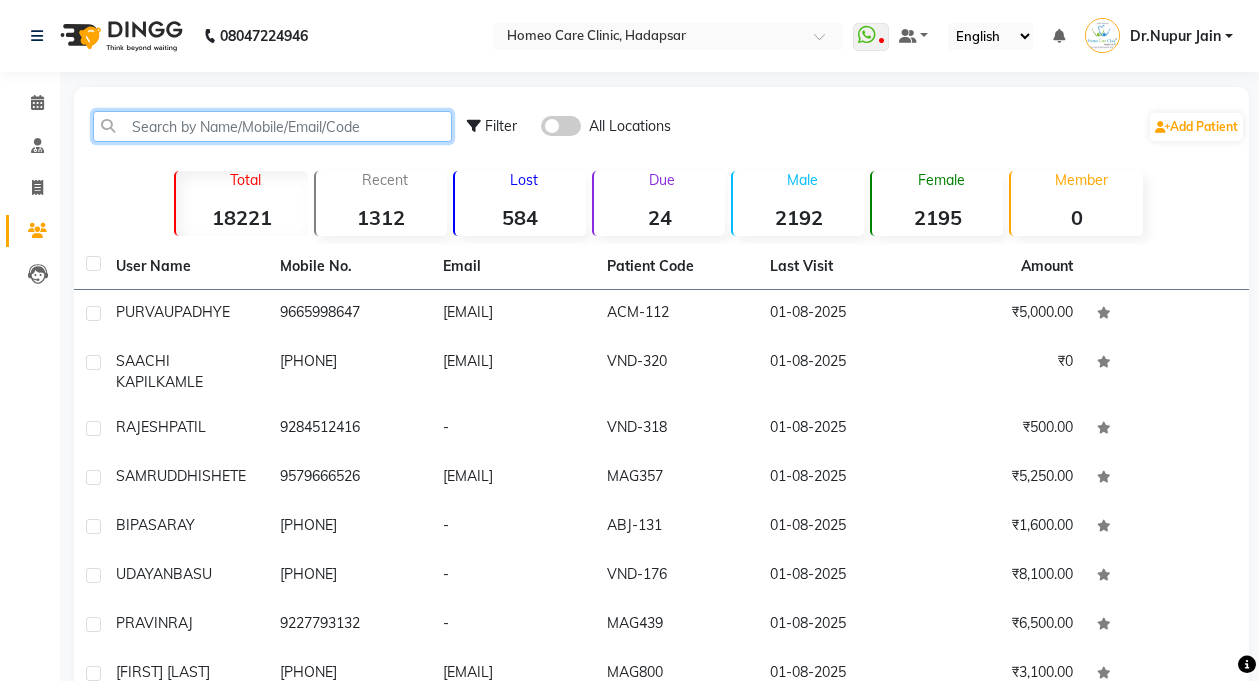 click 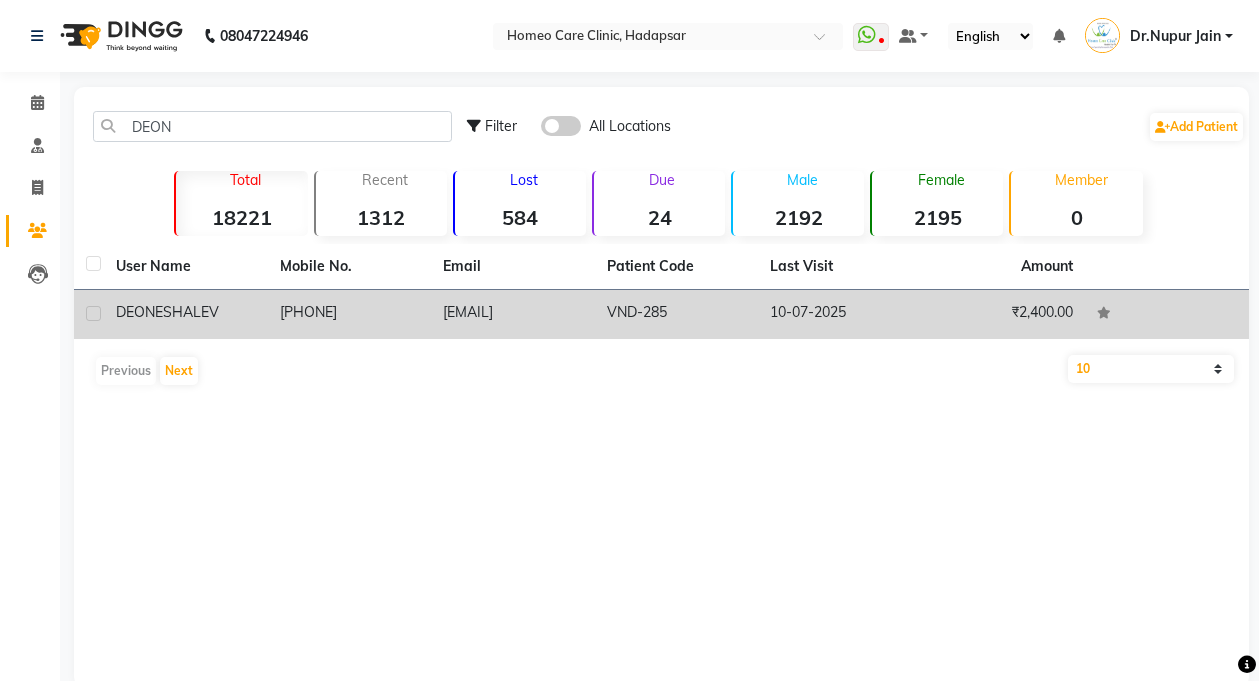 click on "SHALEV" 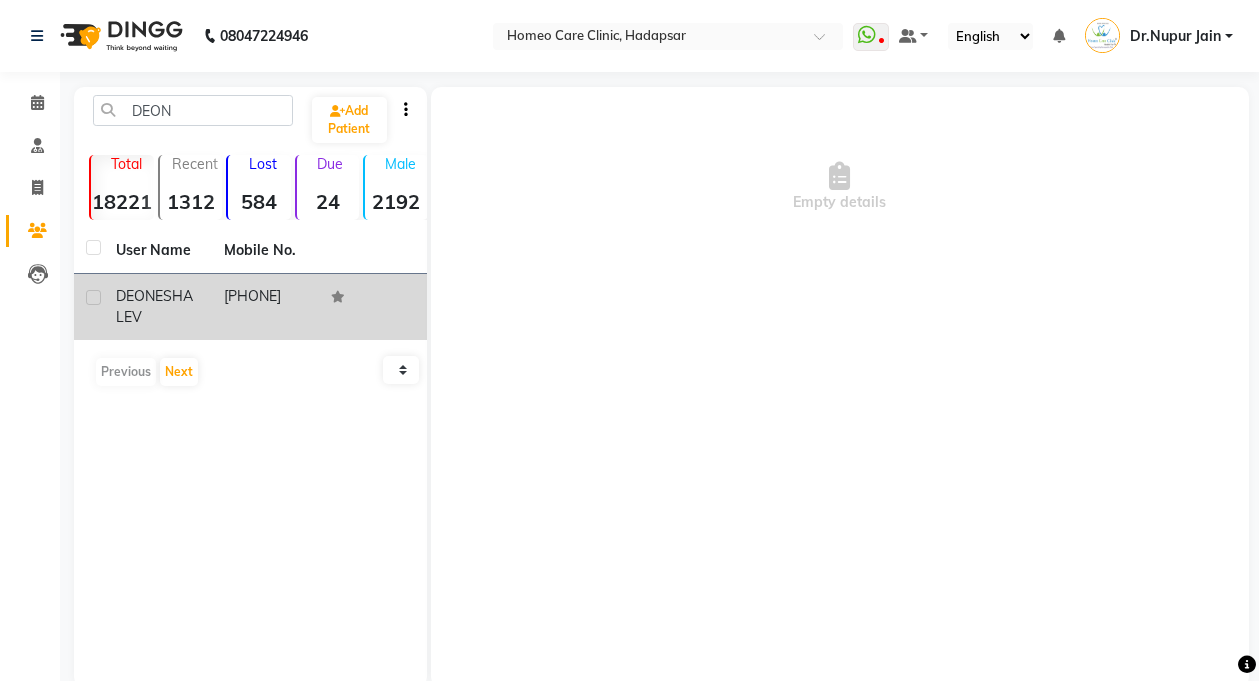 click on "[LAST] [FIRST]" 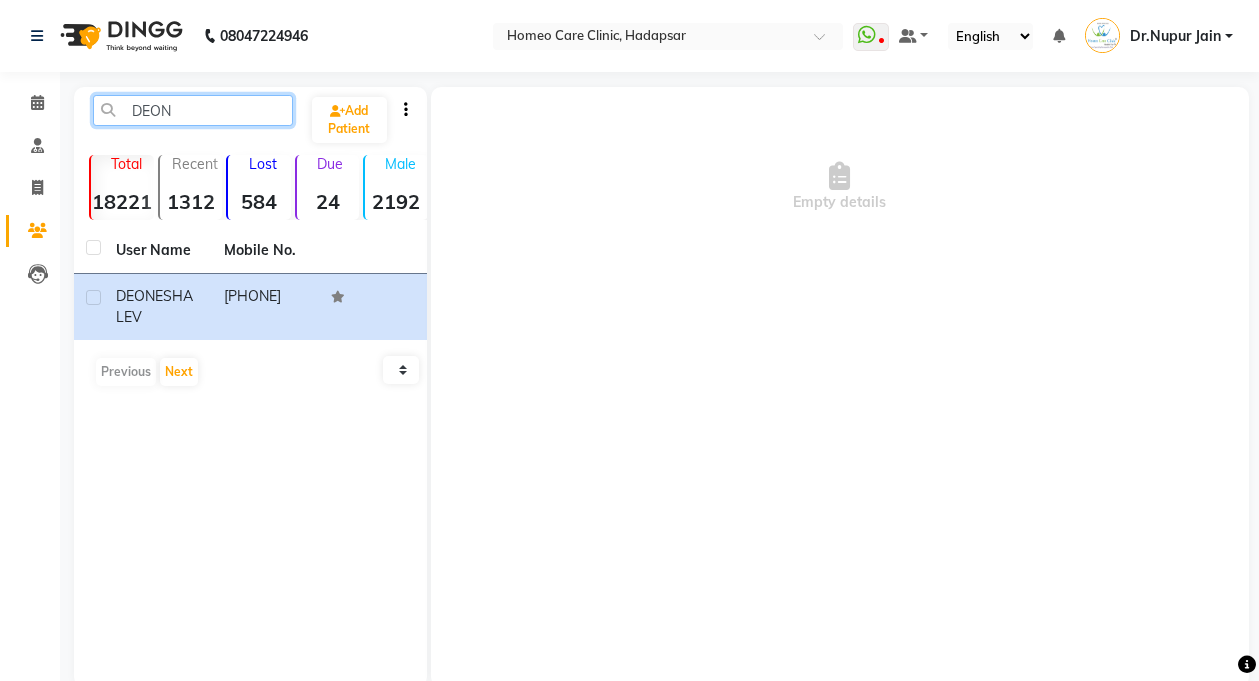 click on "DEON" 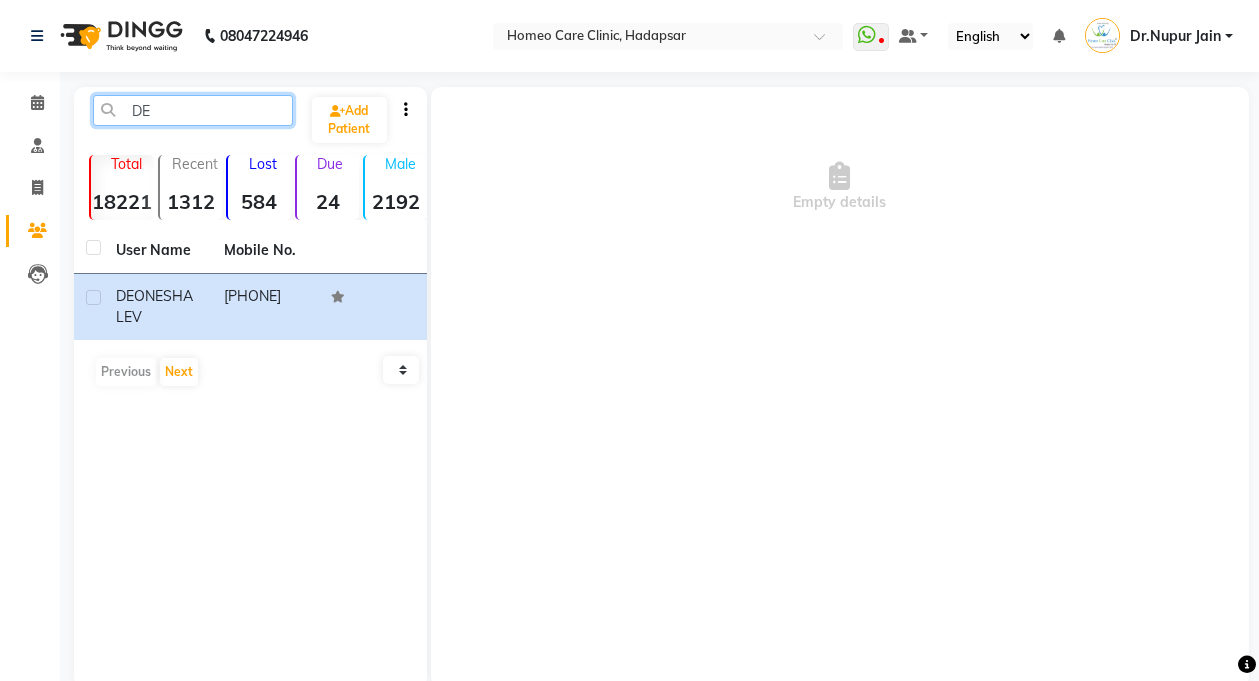 type on "D" 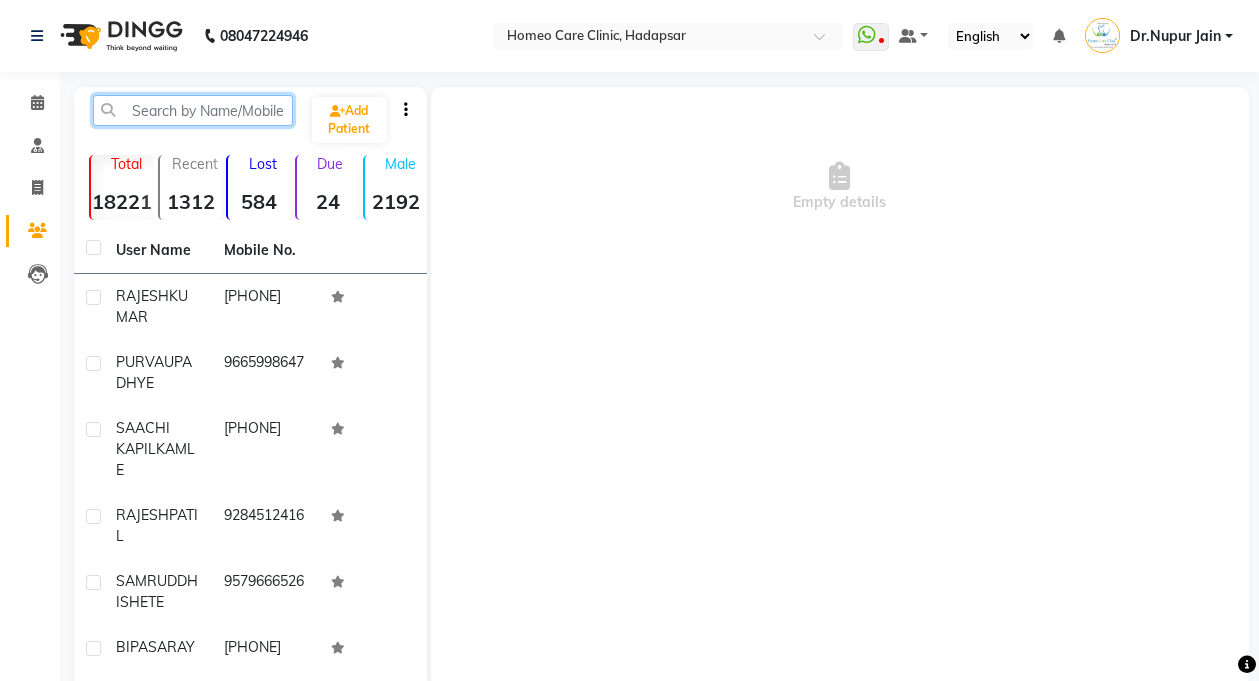 type 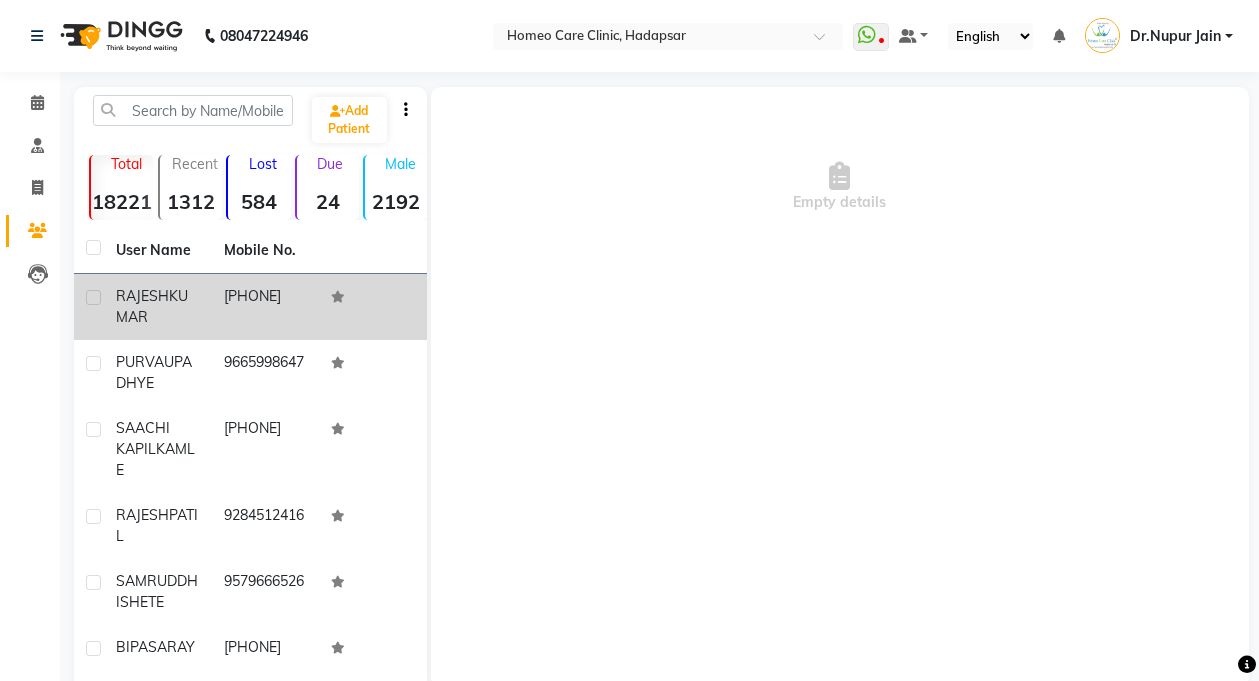 click on "[FIRST] [LAST]" 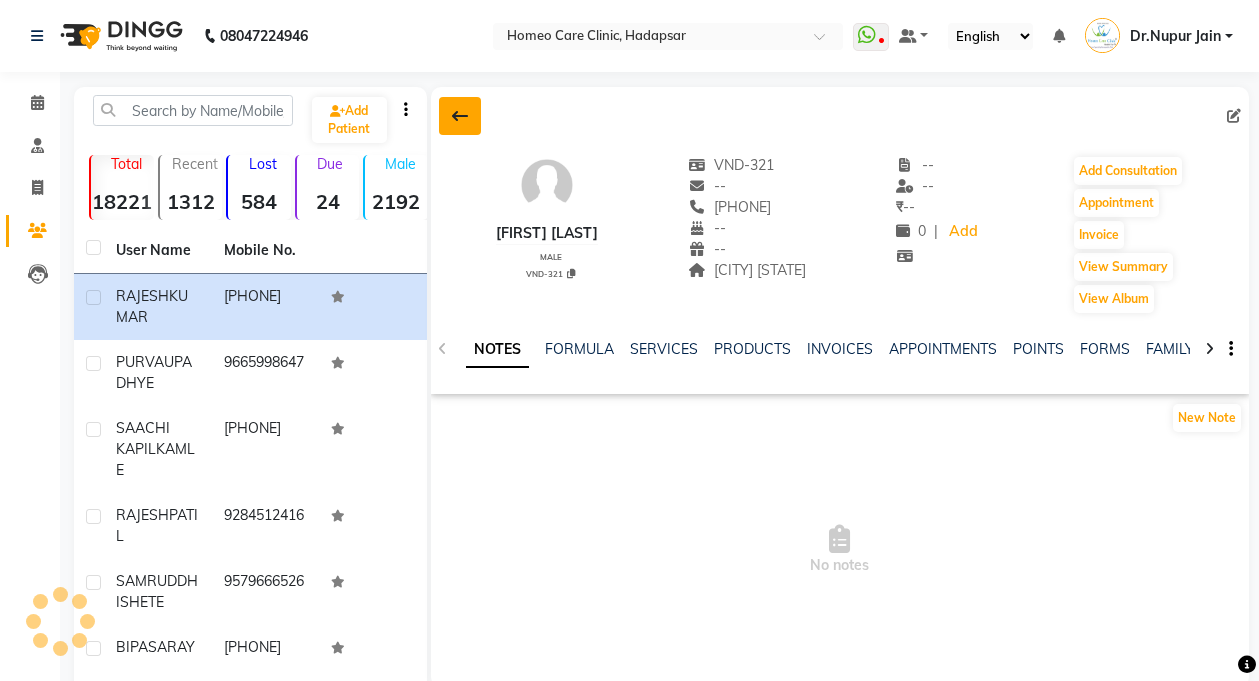 click 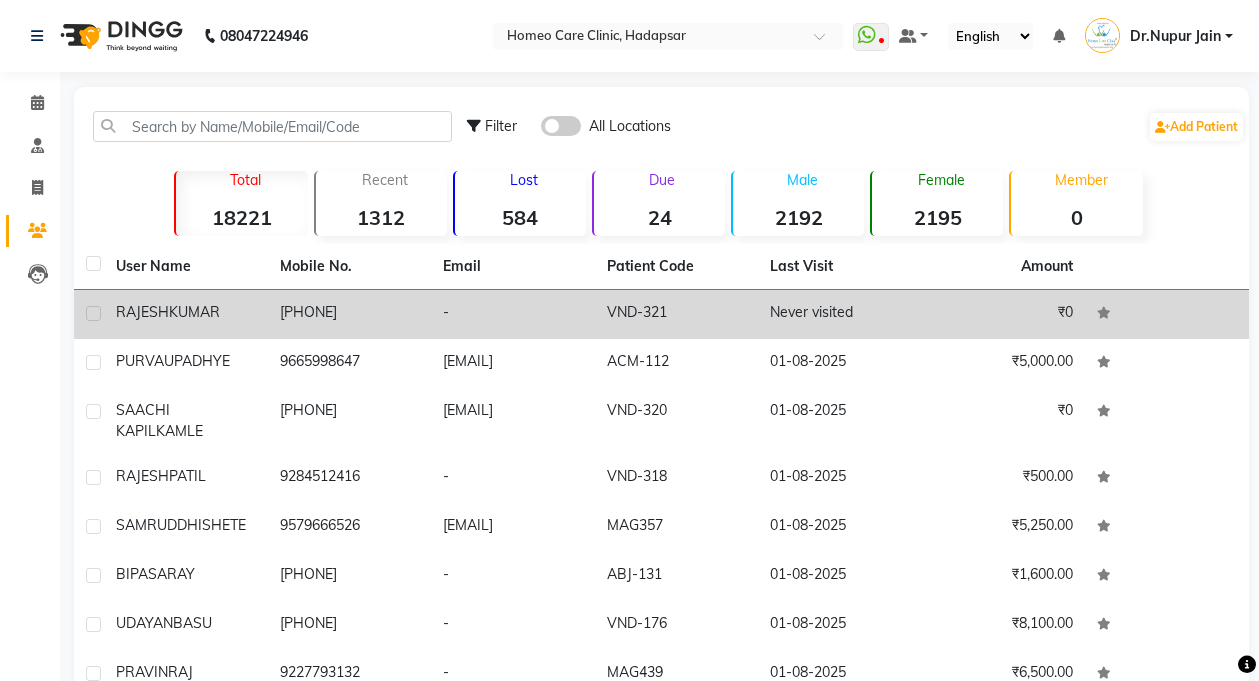 click on "KUMAR" 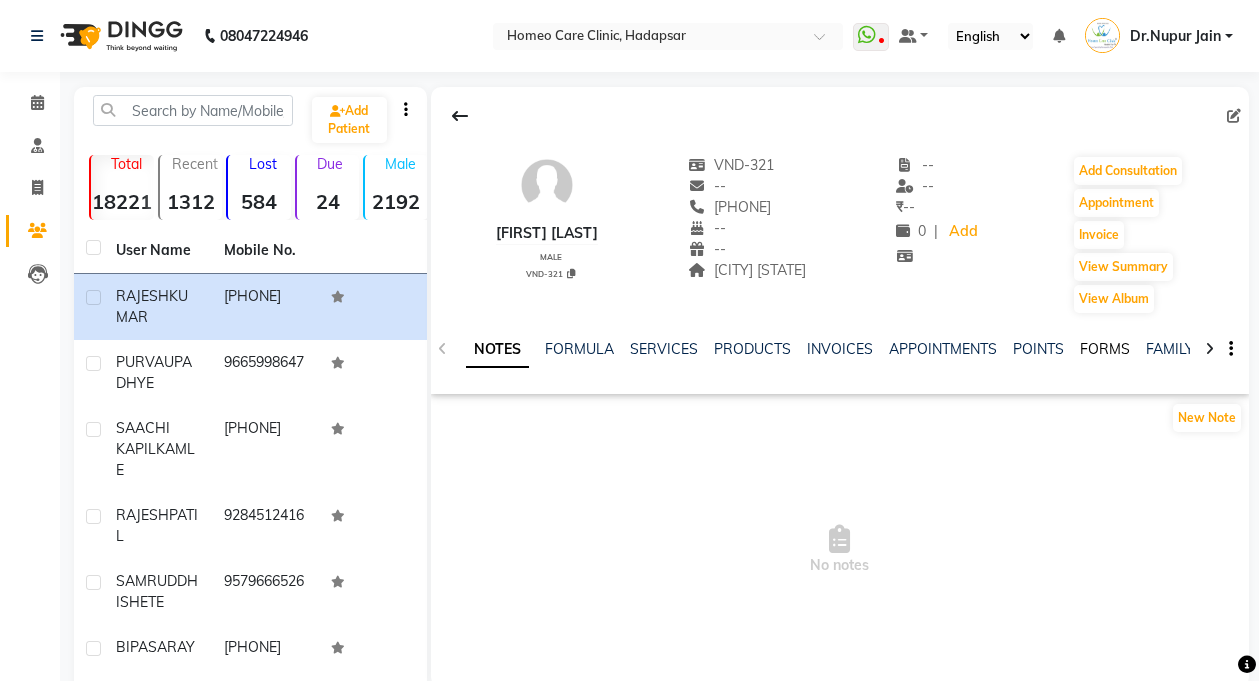 click on "FORMS" 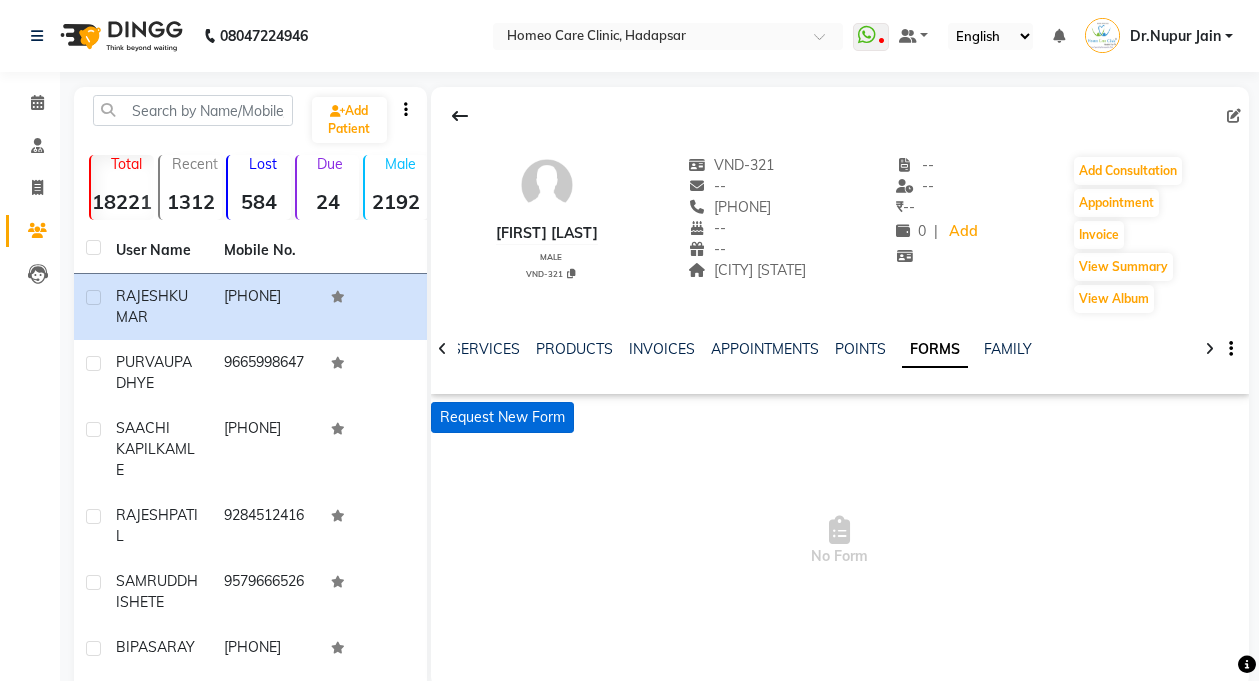 click on "Request New Form" 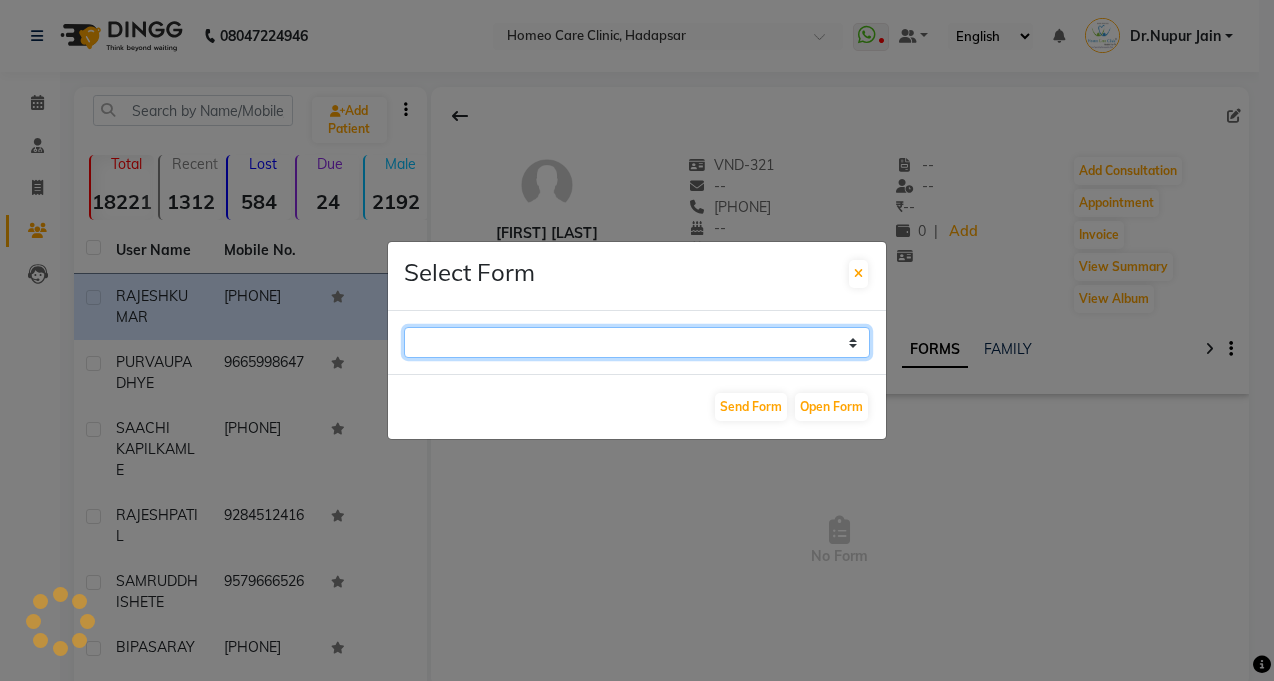 click on "Case Taking Form" 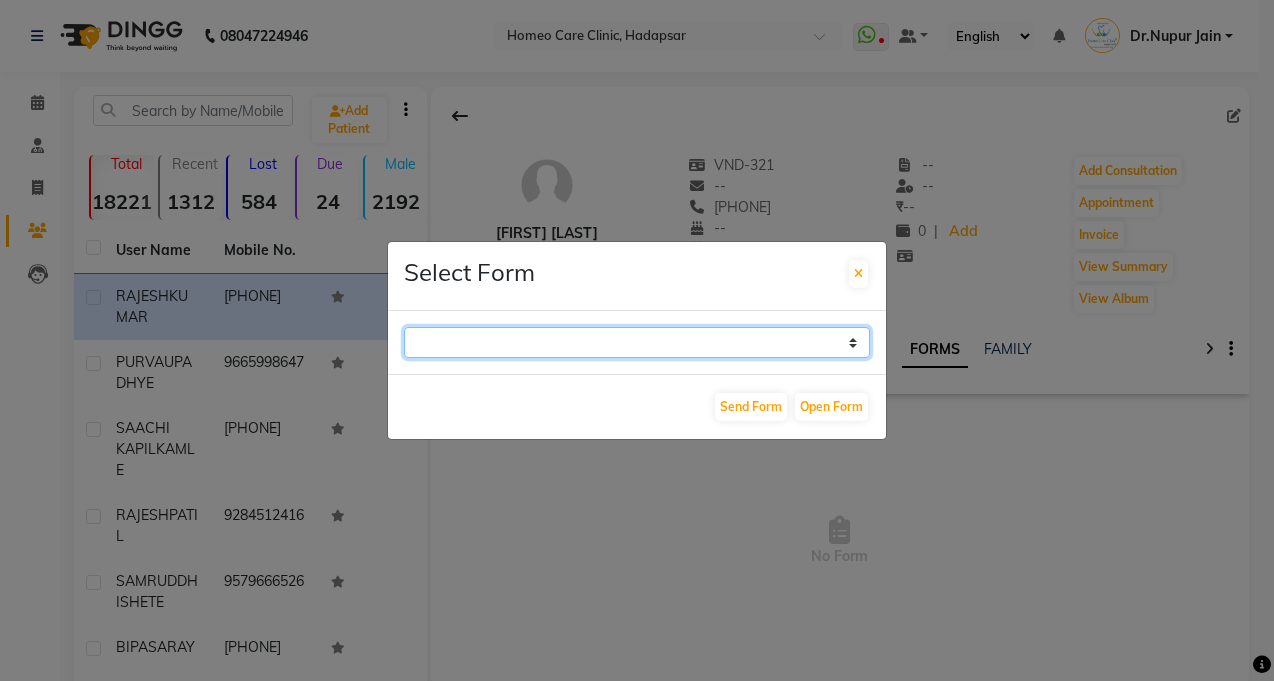 select on "196" 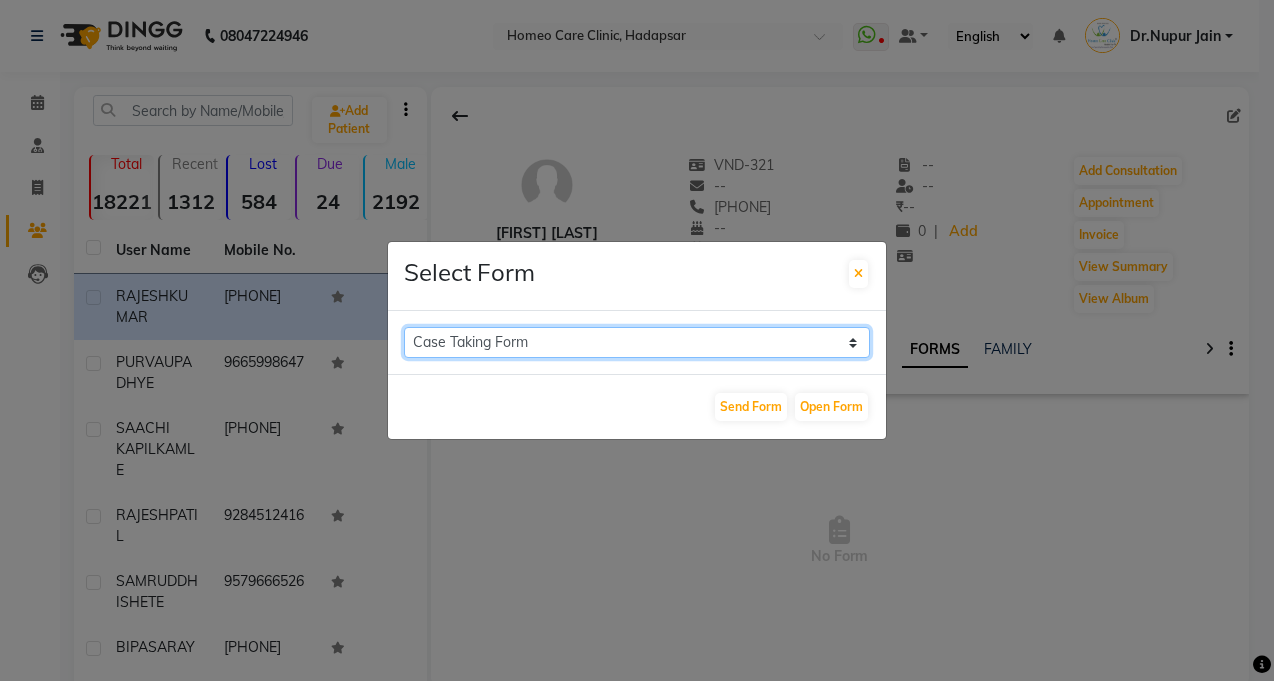 click on "Case Taking Form" 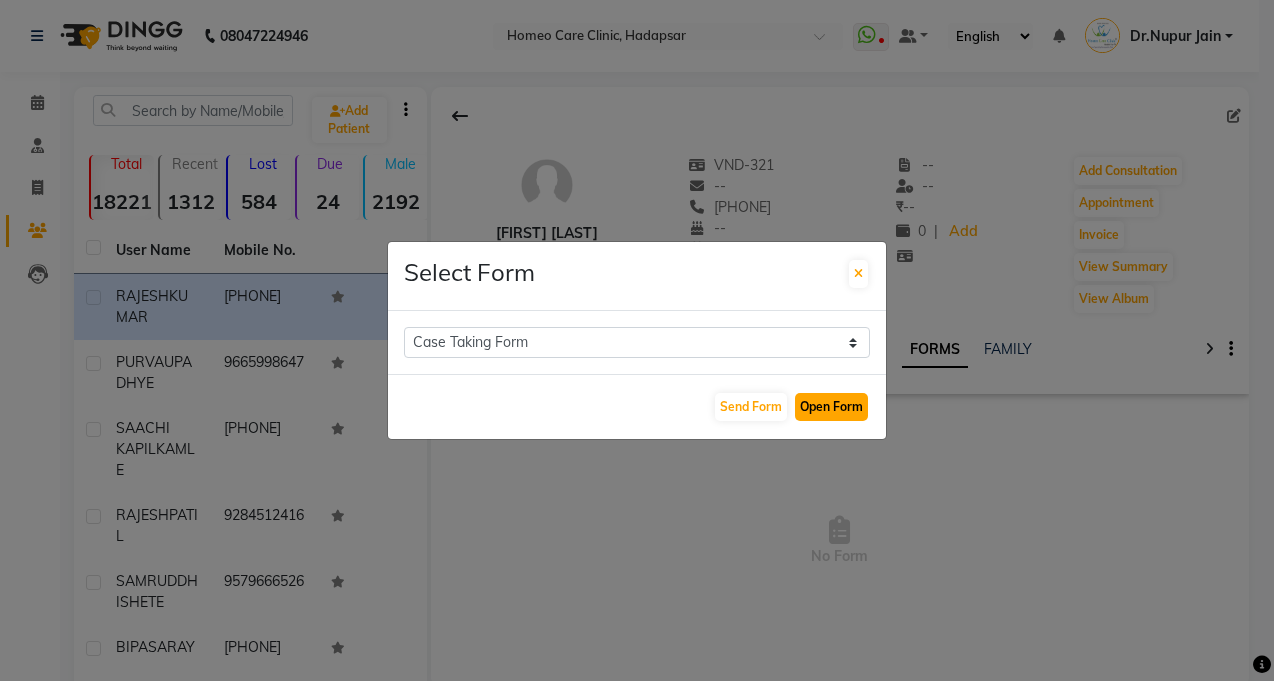 click on "Open Form" 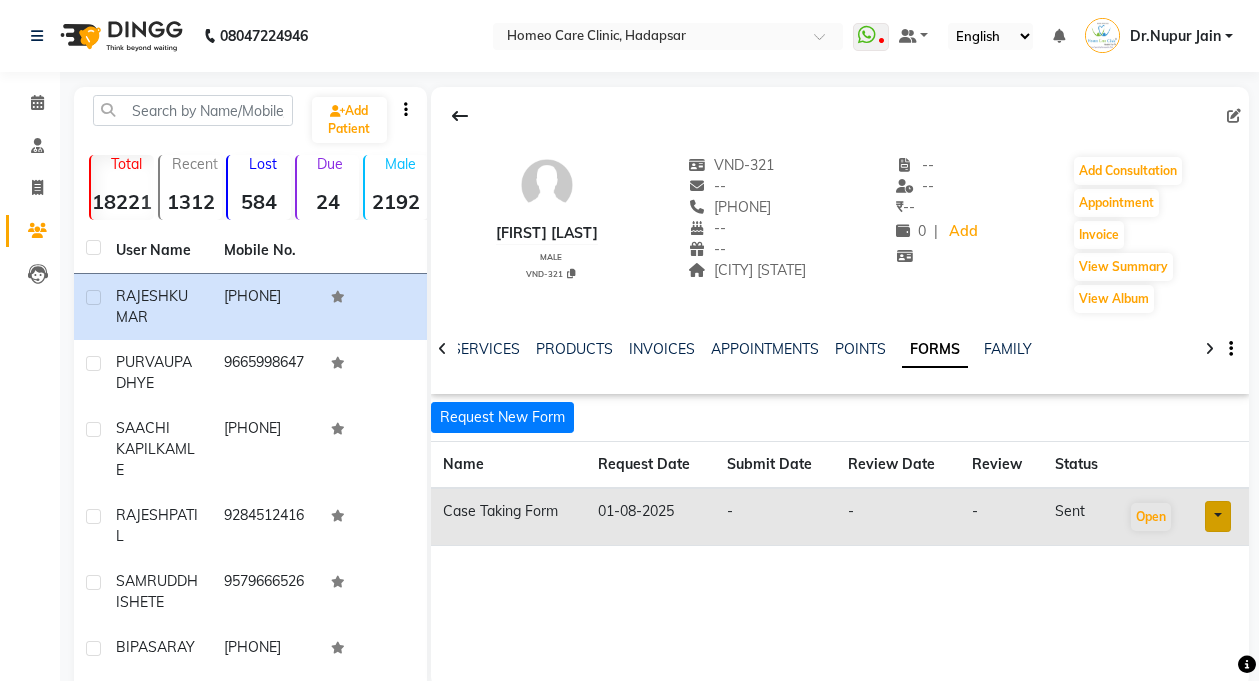click on "[PHONE]" 